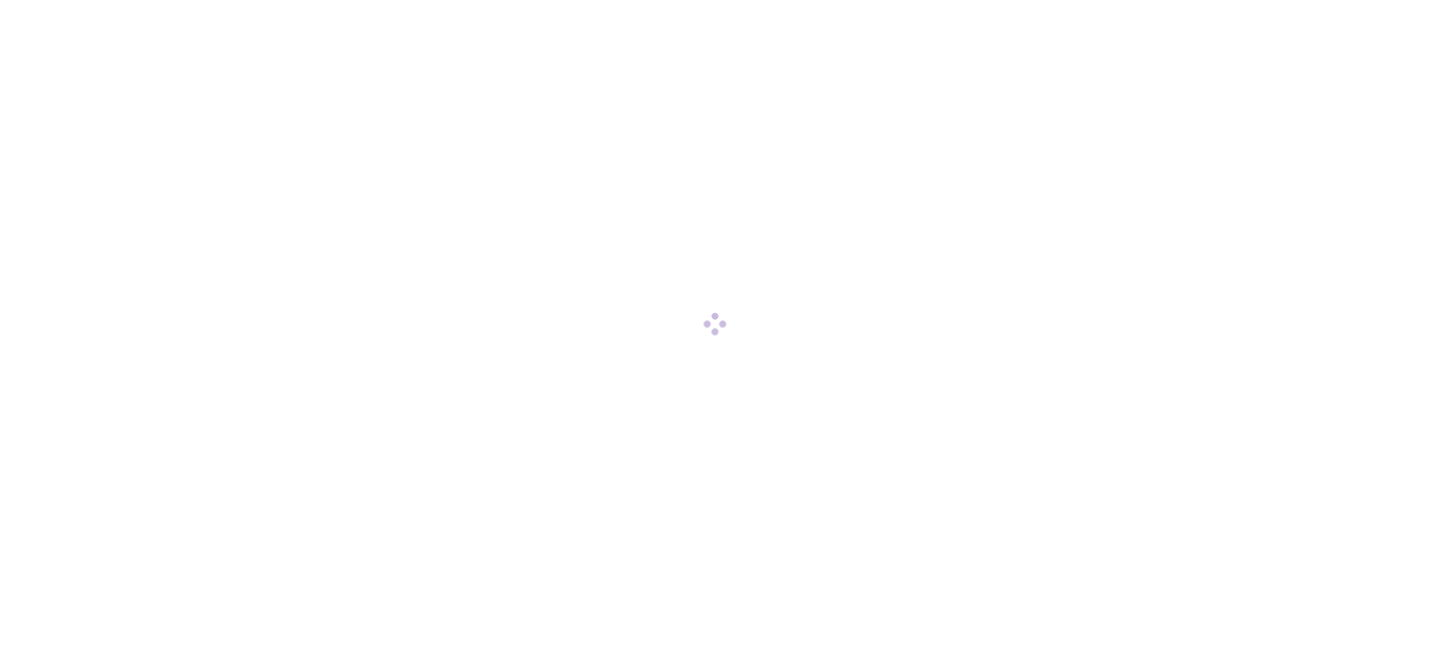 scroll, scrollTop: 0, scrollLeft: 0, axis: both 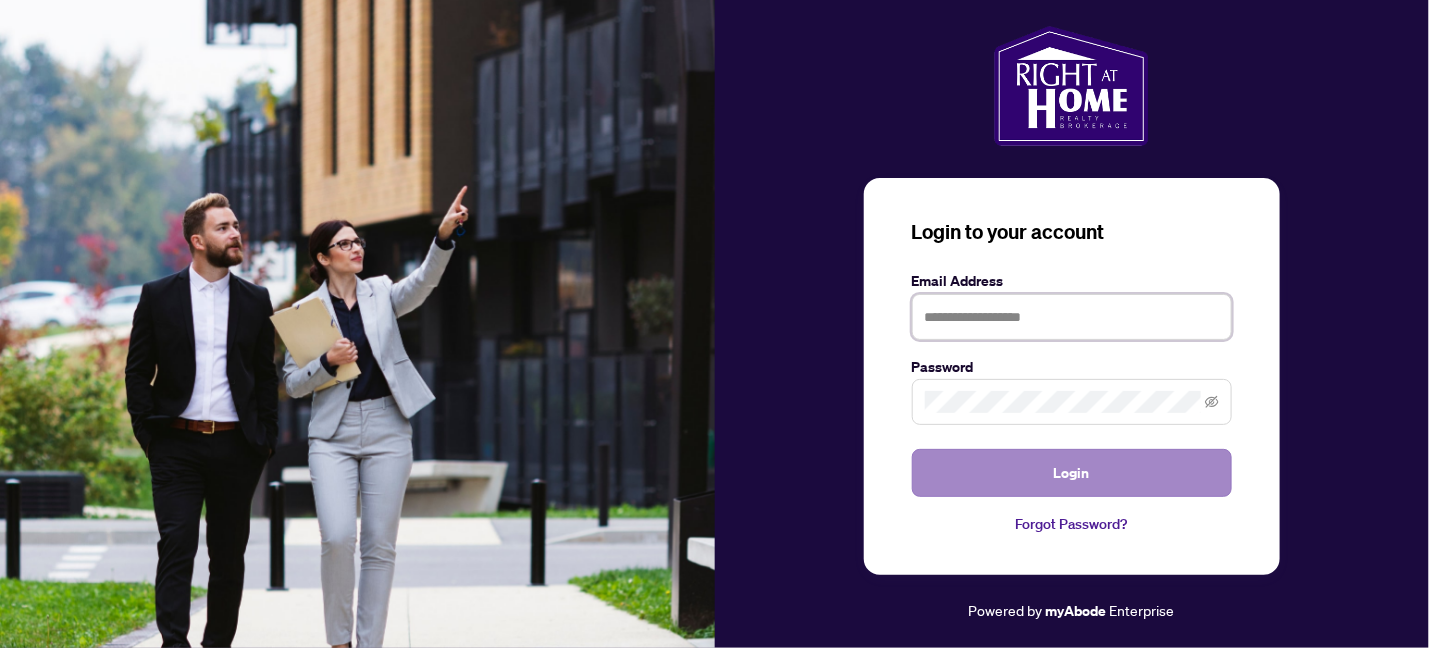 type on "**********" 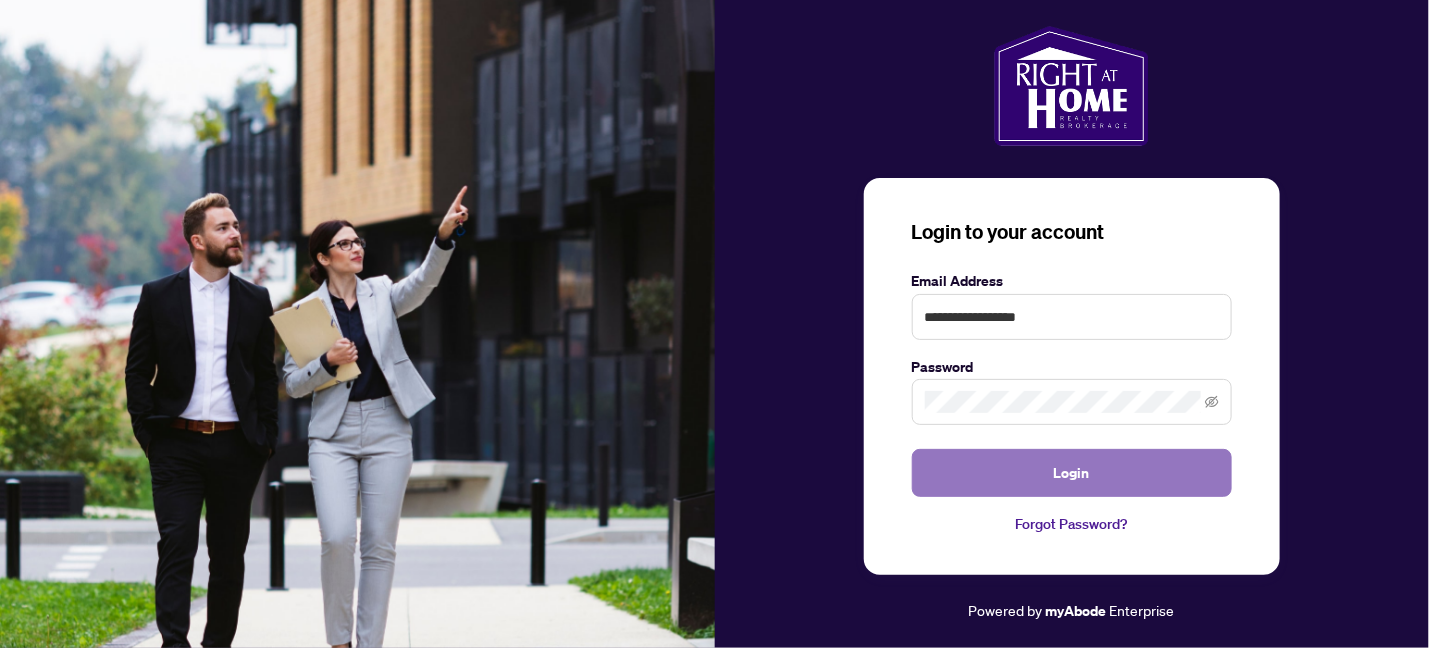 click on "Login" at bounding box center (1072, 473) 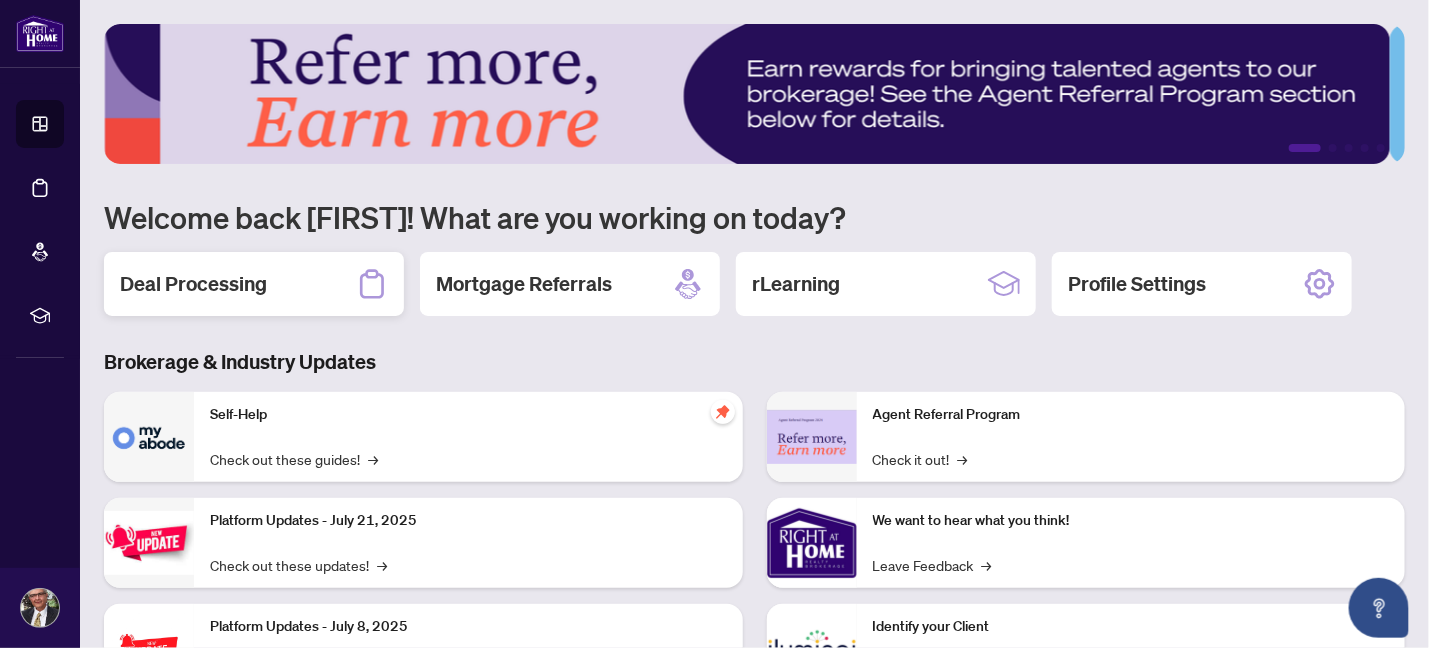 click on "Deal Processing" at bounding box center [193, 284] 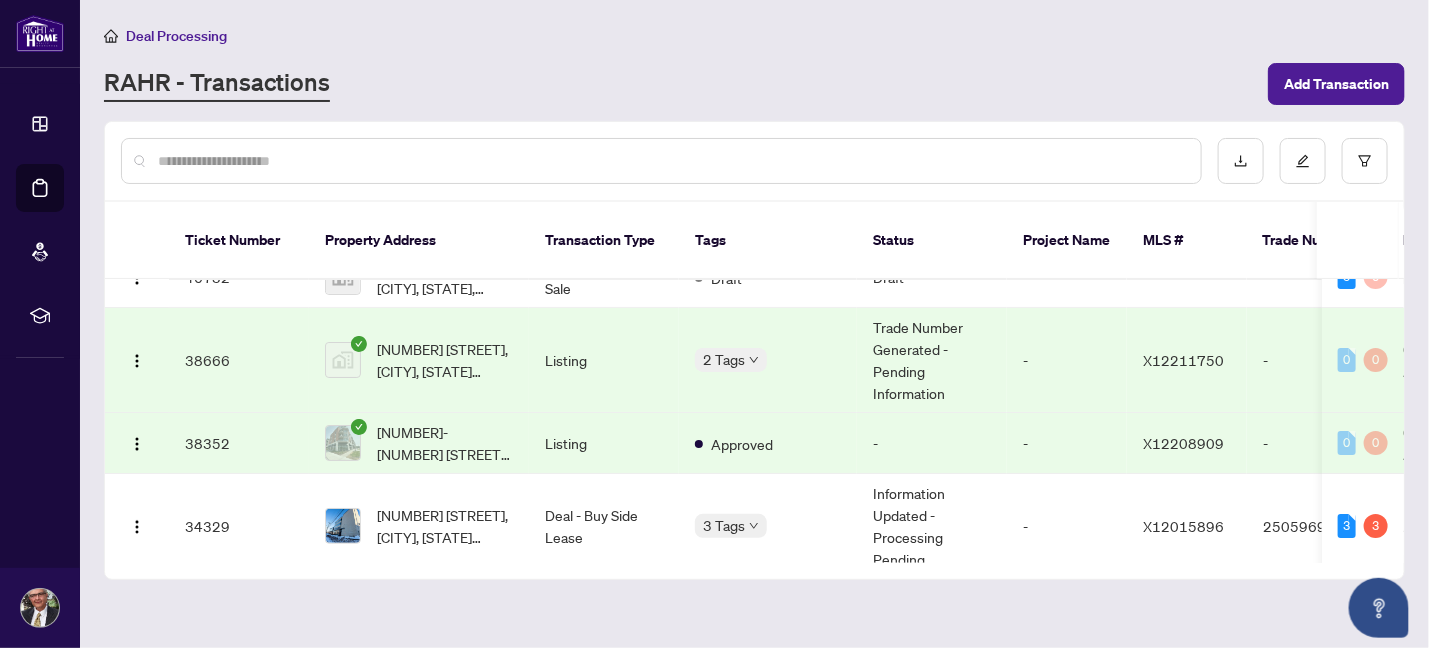 scroll, scrollTop: 0, scrollLeft: 0, axis: both 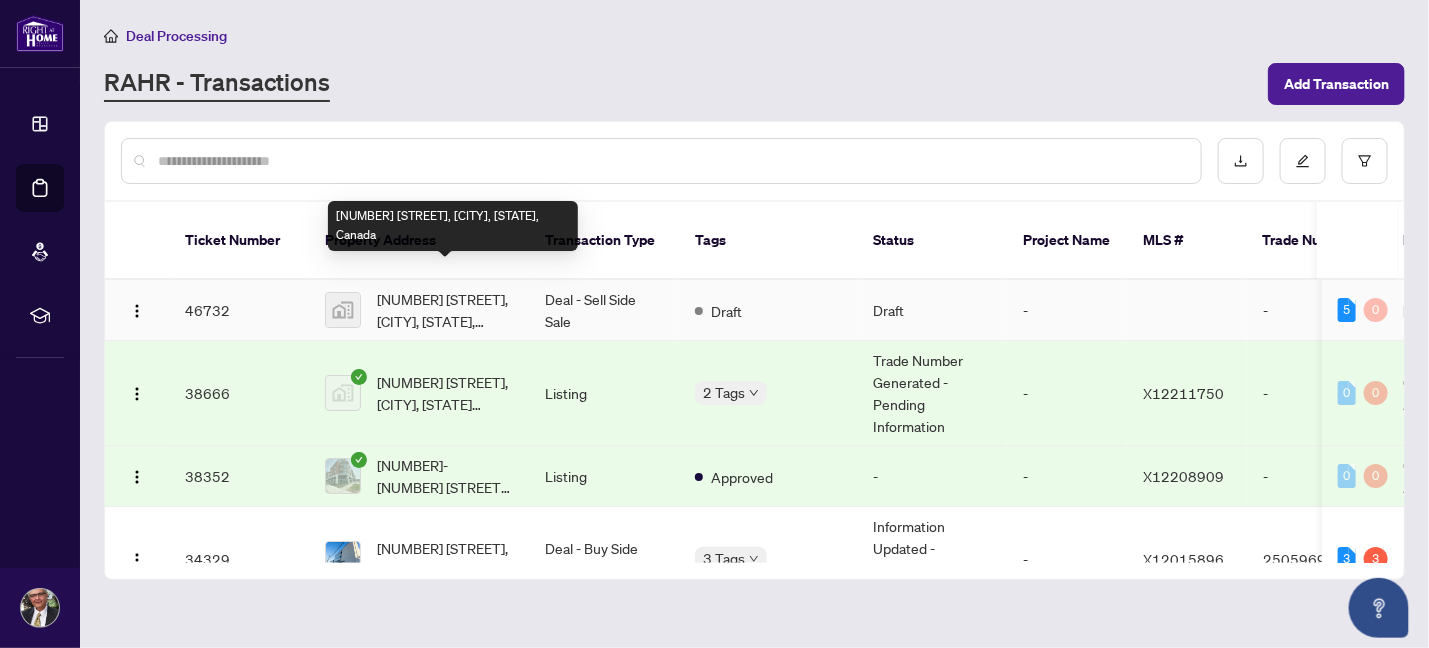 click on "[NUMBER] [STREET], [CITY], [STATE], [COUNTRY]" at bounding box center [445, 310] 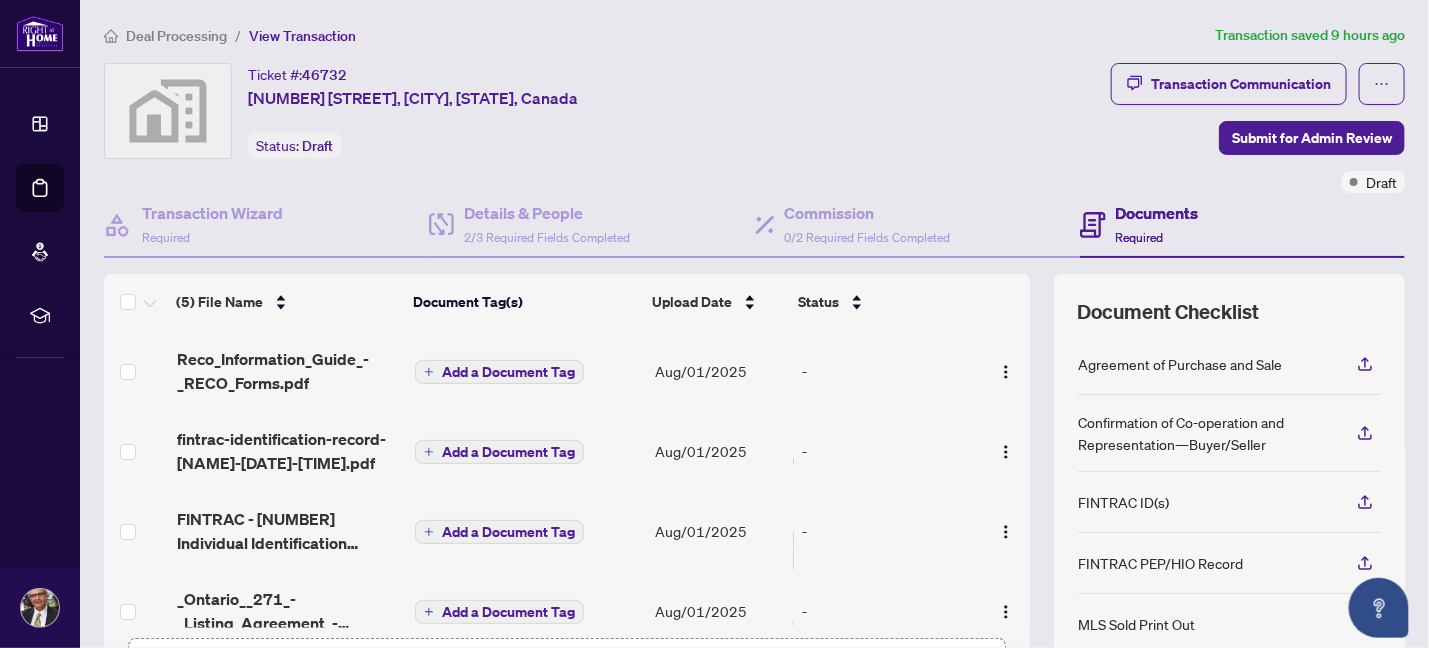 scroll, scrollTop: 91, scrollLeft: 0, axis: vertical 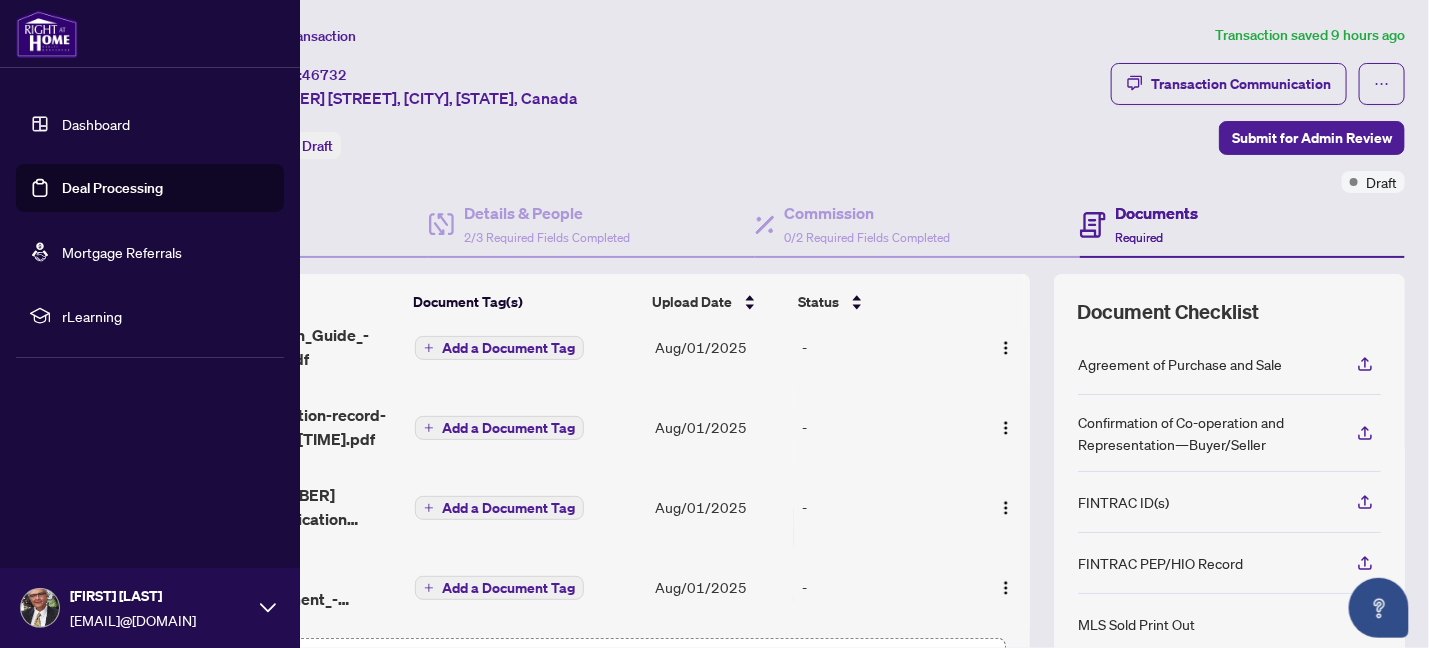 click on "Deal Processing" at bounding box center [112, 188] 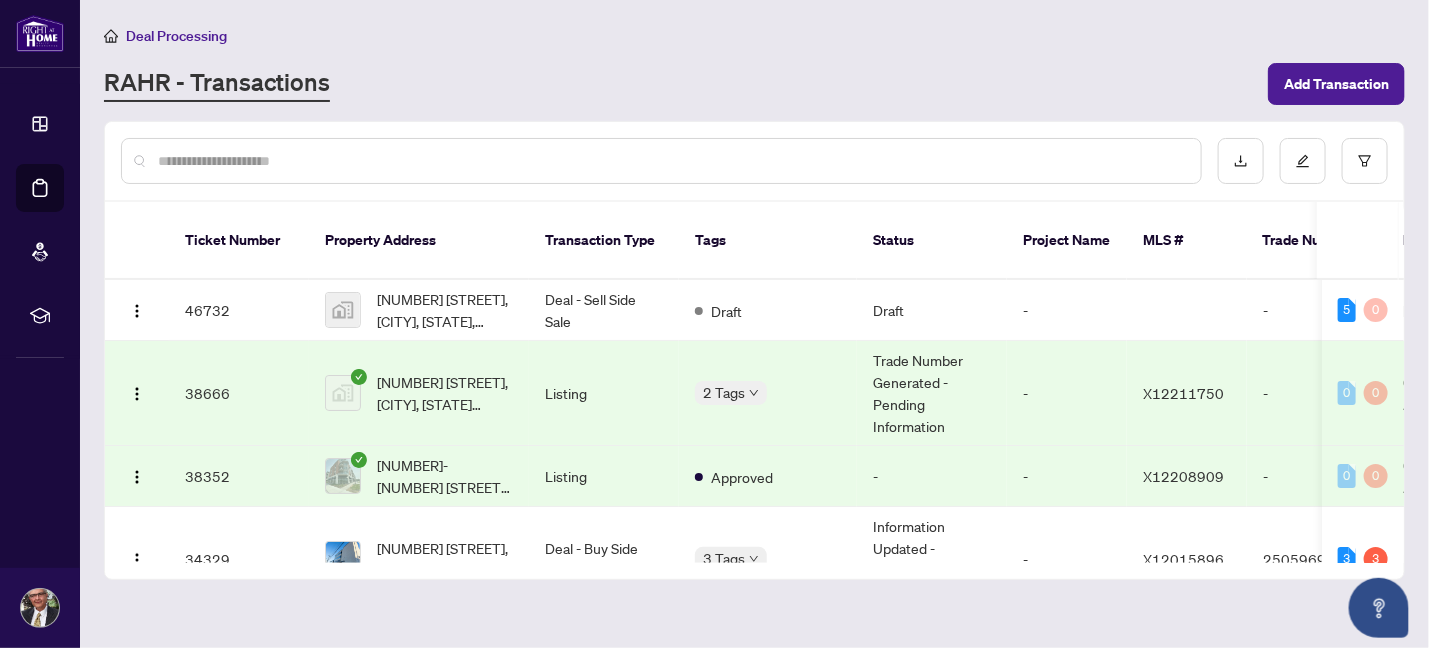 scroll, scrollTop: 105, scrollLeft: 0, axis: vertical 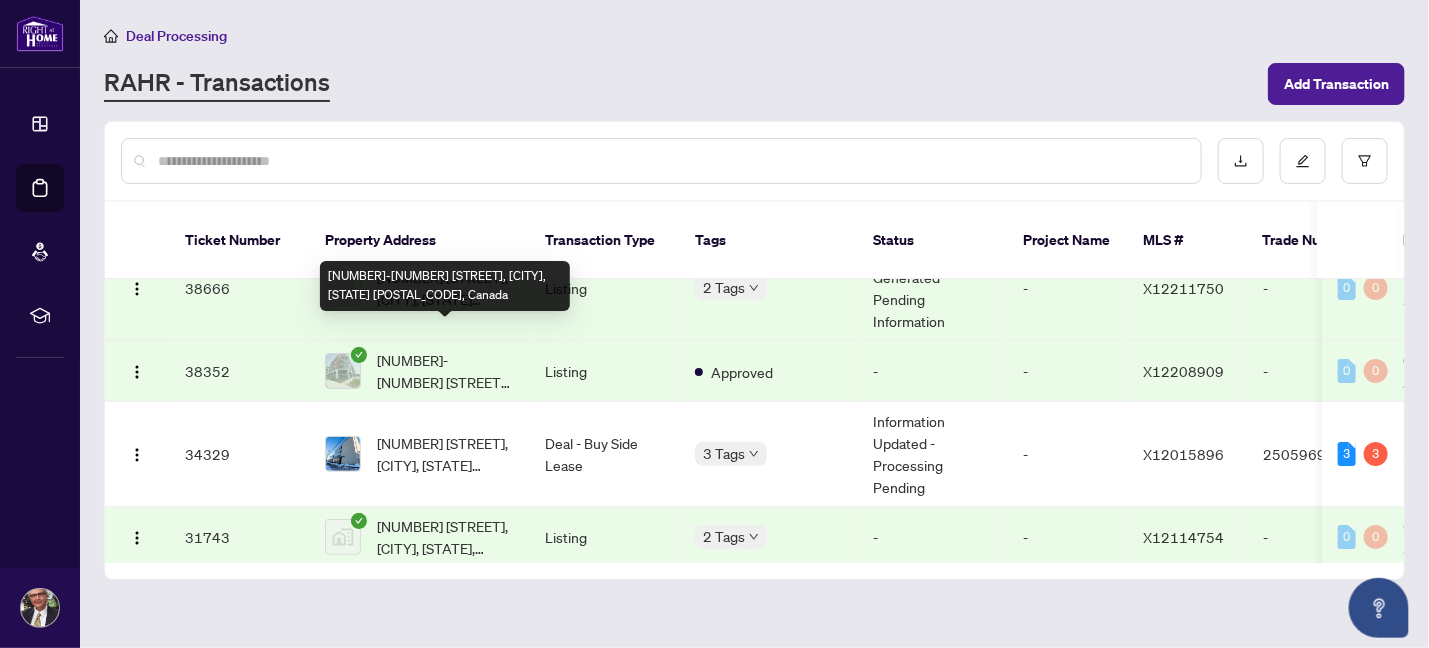 click on "[NUMBER]-[NUMBER] [STREET], [CITY], [STATE] [POSTAL_CODE], [COUNTRY]" at bounding box center (445, 371) 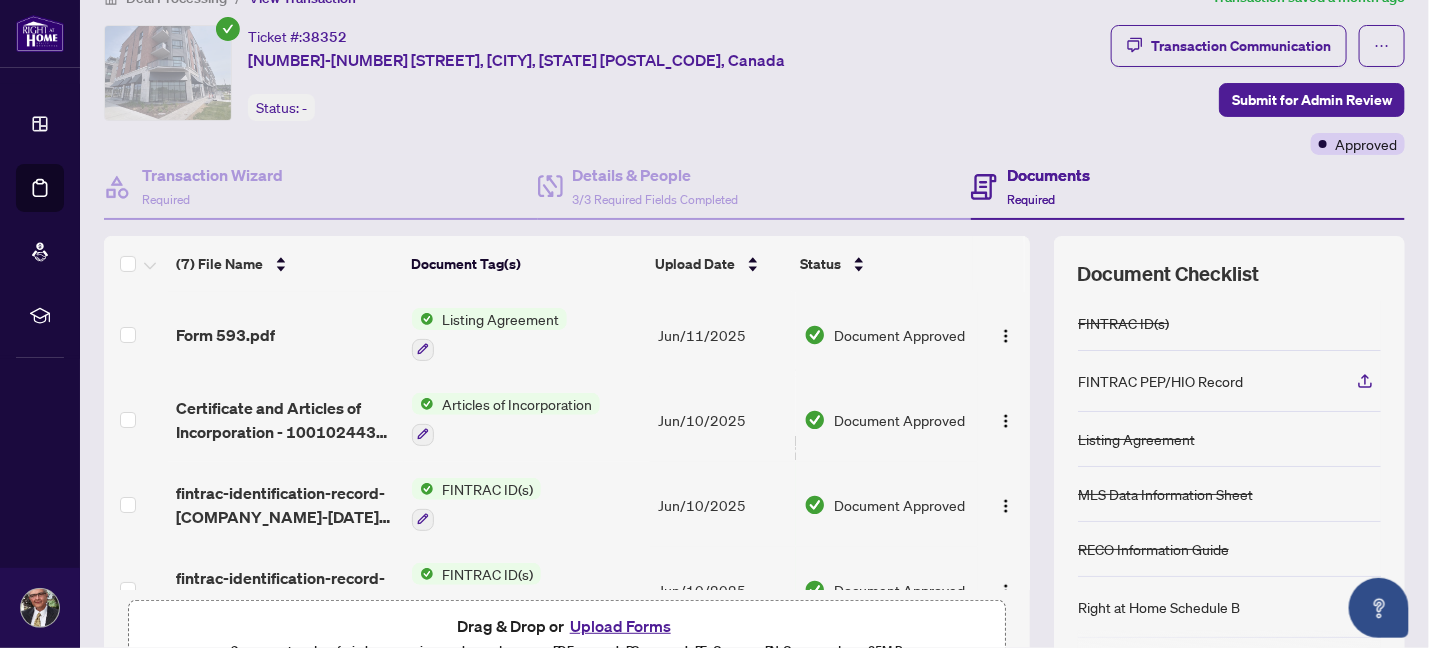 scroll, scrollTop: 14, scrollLeft: 0, axis: vertical 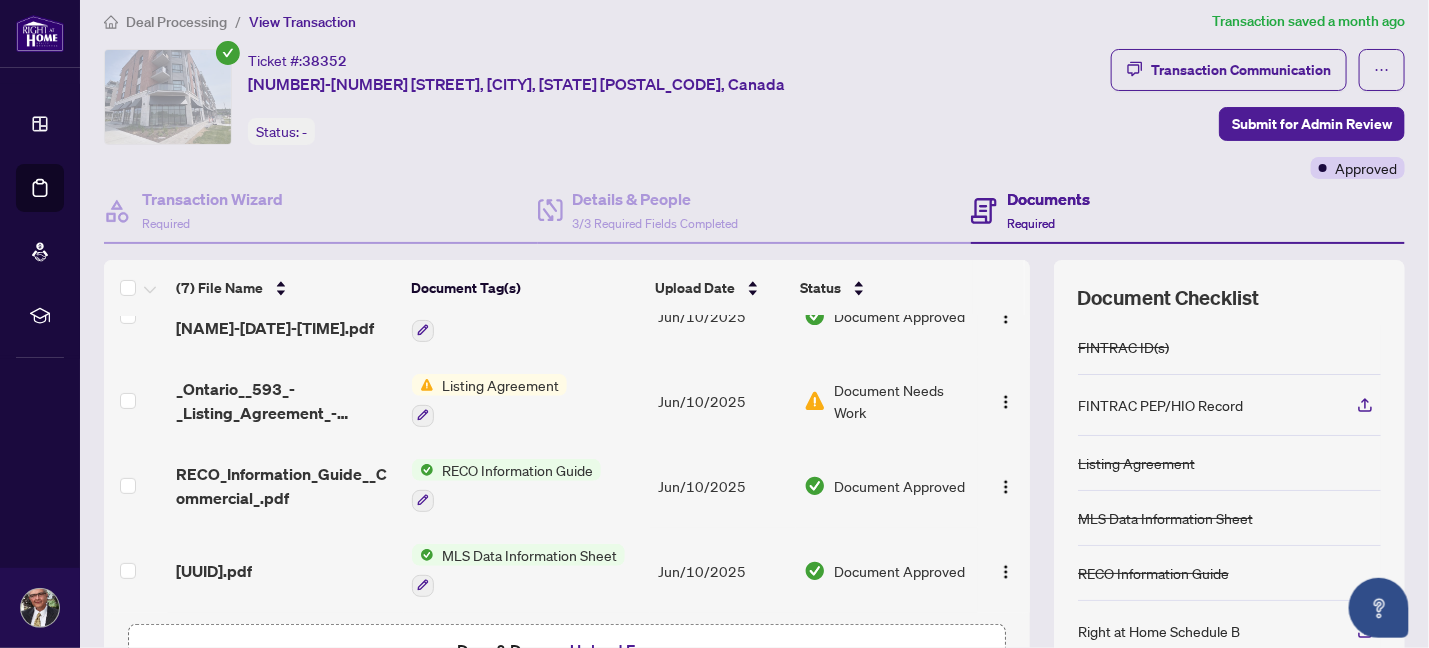 click on "Listing Agreement" at bounding box center [500, 385] 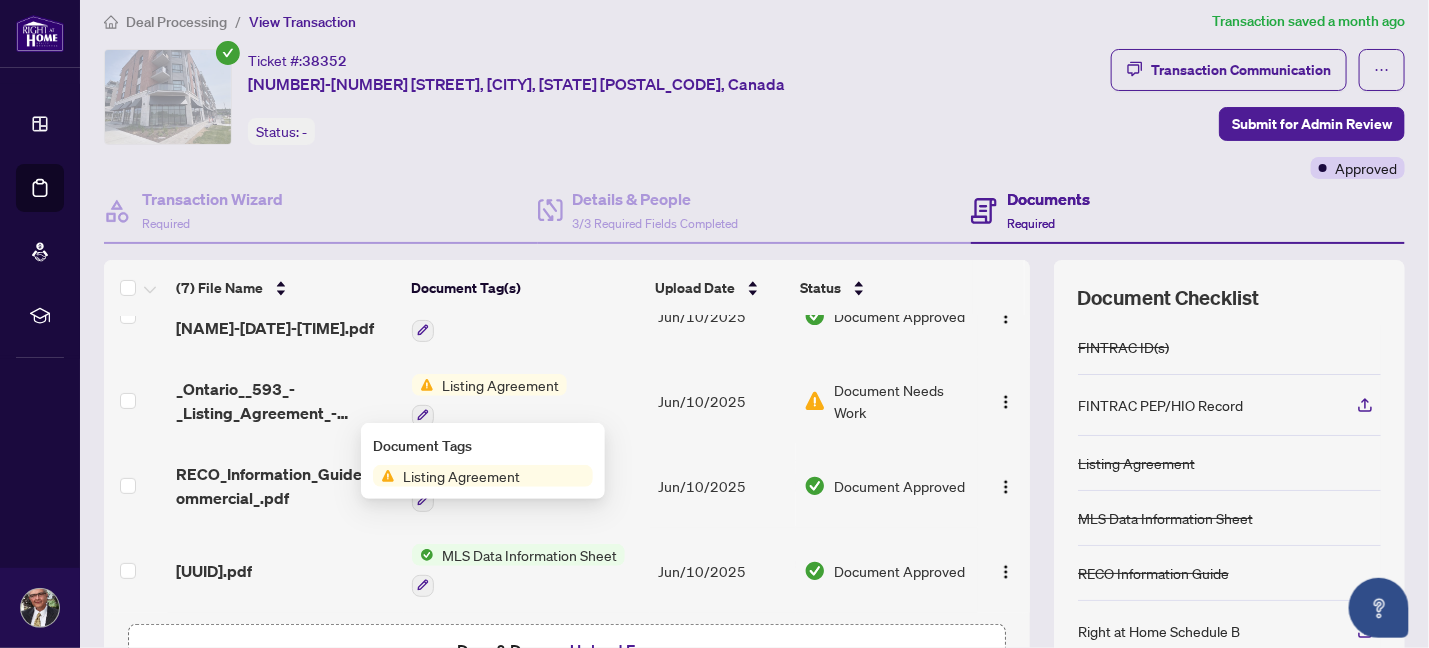 click on "Listing Agreement" at bounding box center (461, 476) 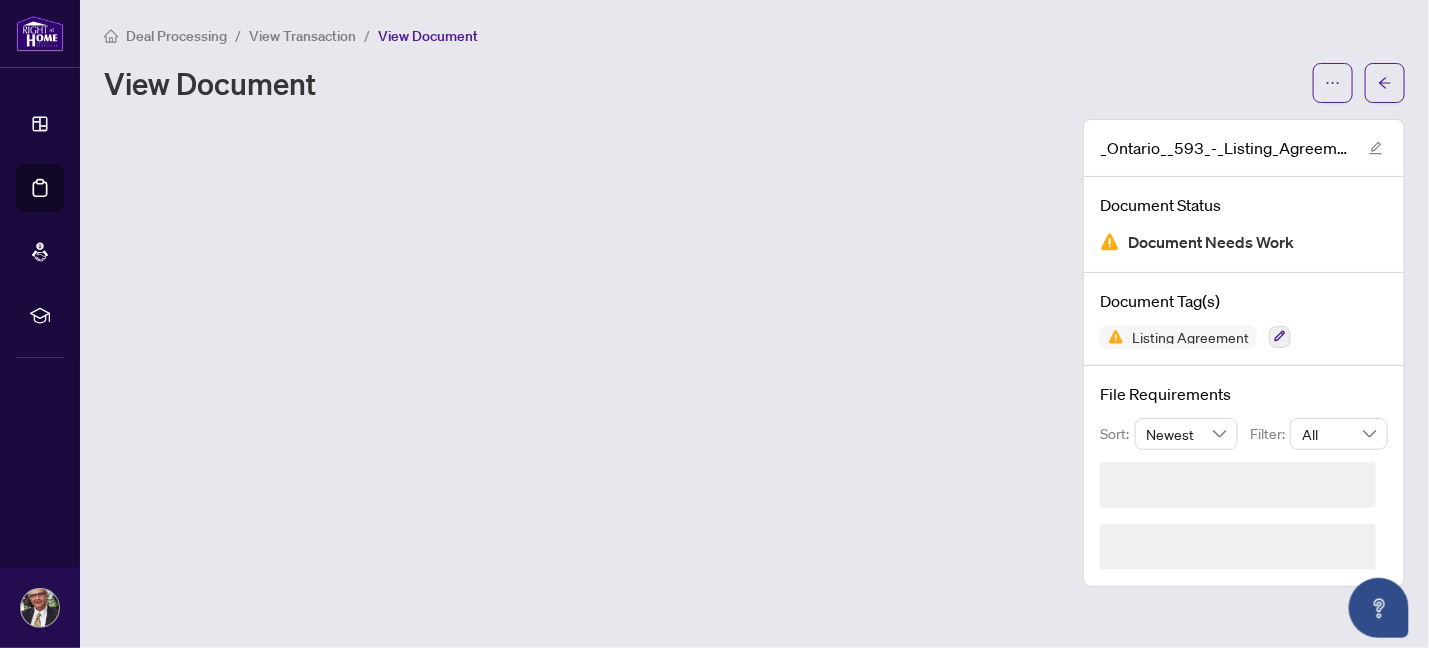 scroll, scrollTop: 0, scrollLeft: 0, axis: both 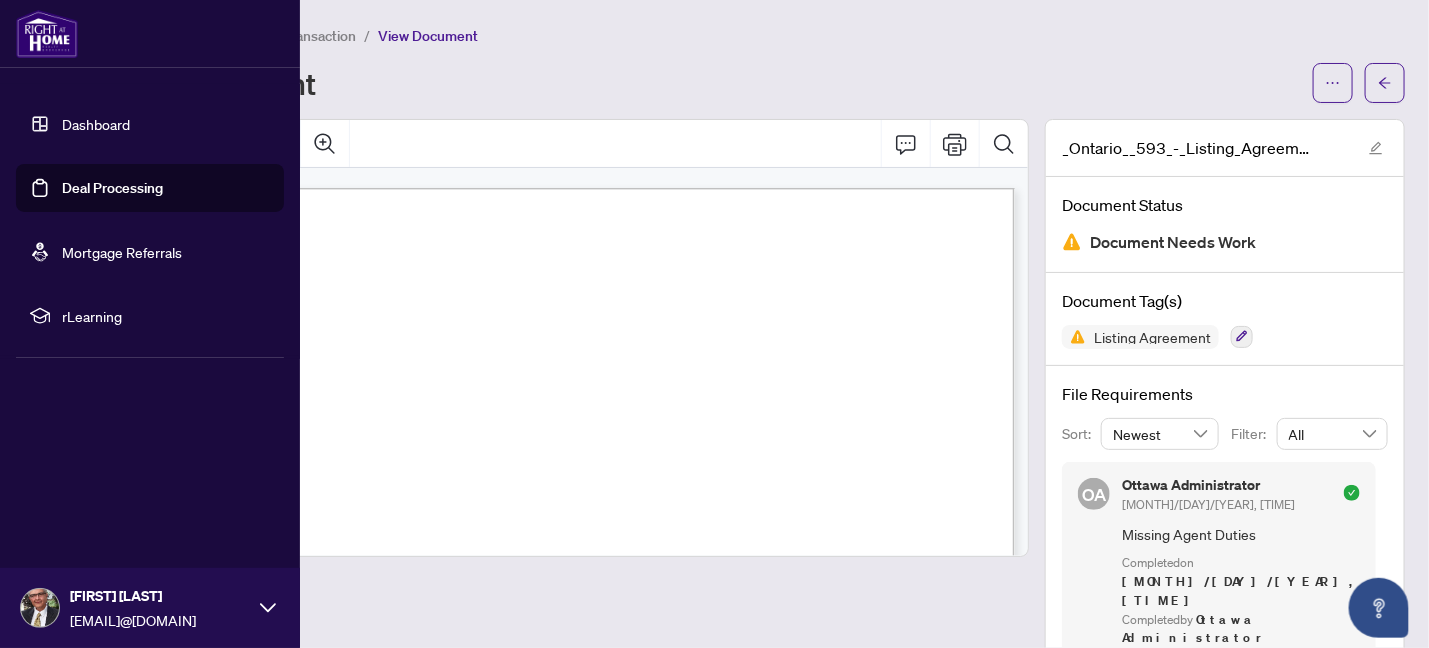 drag, startPoint x: 57, startPoint y: 188, endPoint x: 70, endPoint y: 235, distance: 48.76474 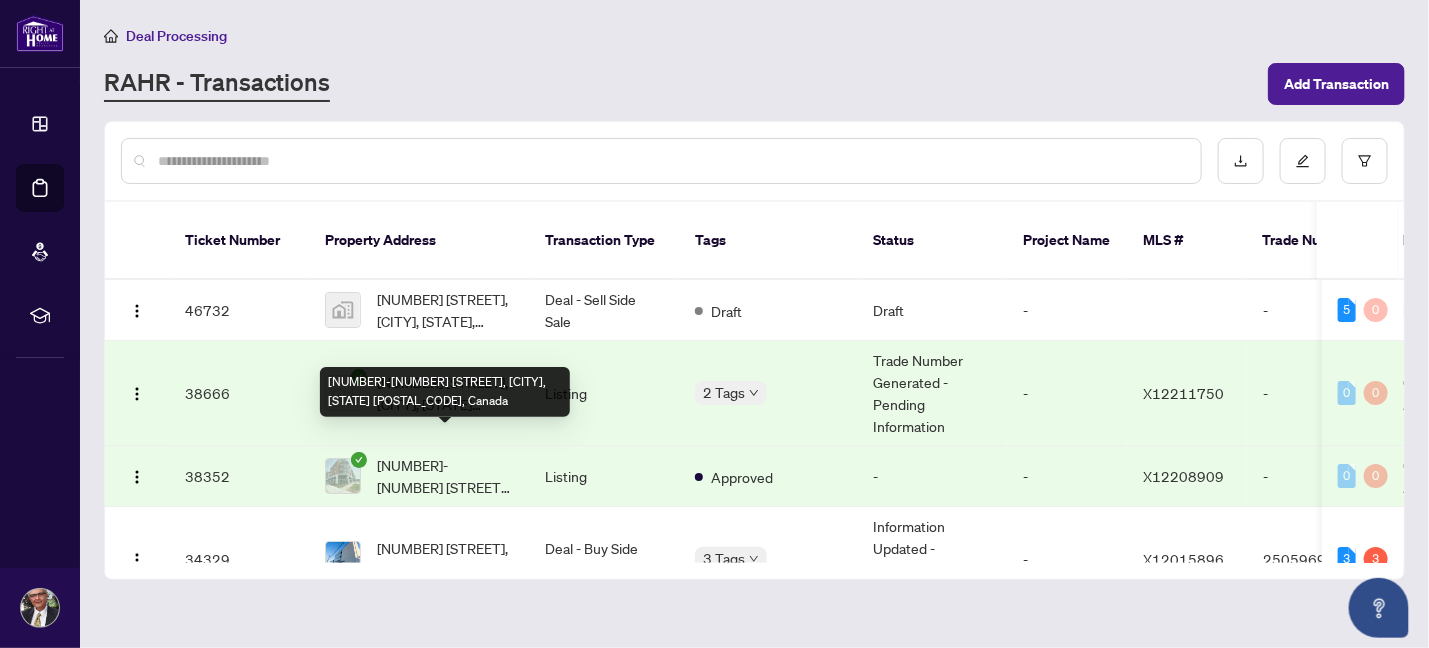 scroll, scrollTop: 105, scrollLeft: 0, axis: vertical 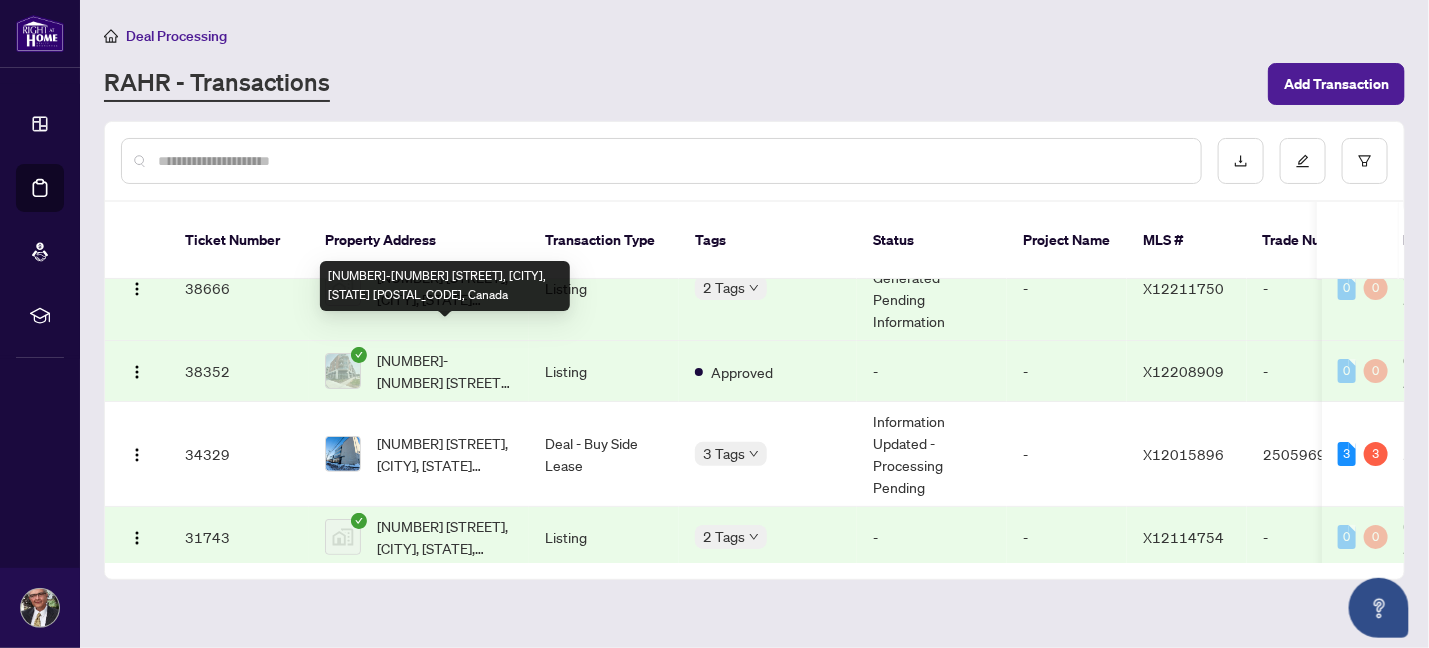 click on "[NUMBER]-[NUMBER] [STREET], [CITY], [STATE] [POSTAL_CODE], [COUNTRY]" at bounding box center (445, 371) 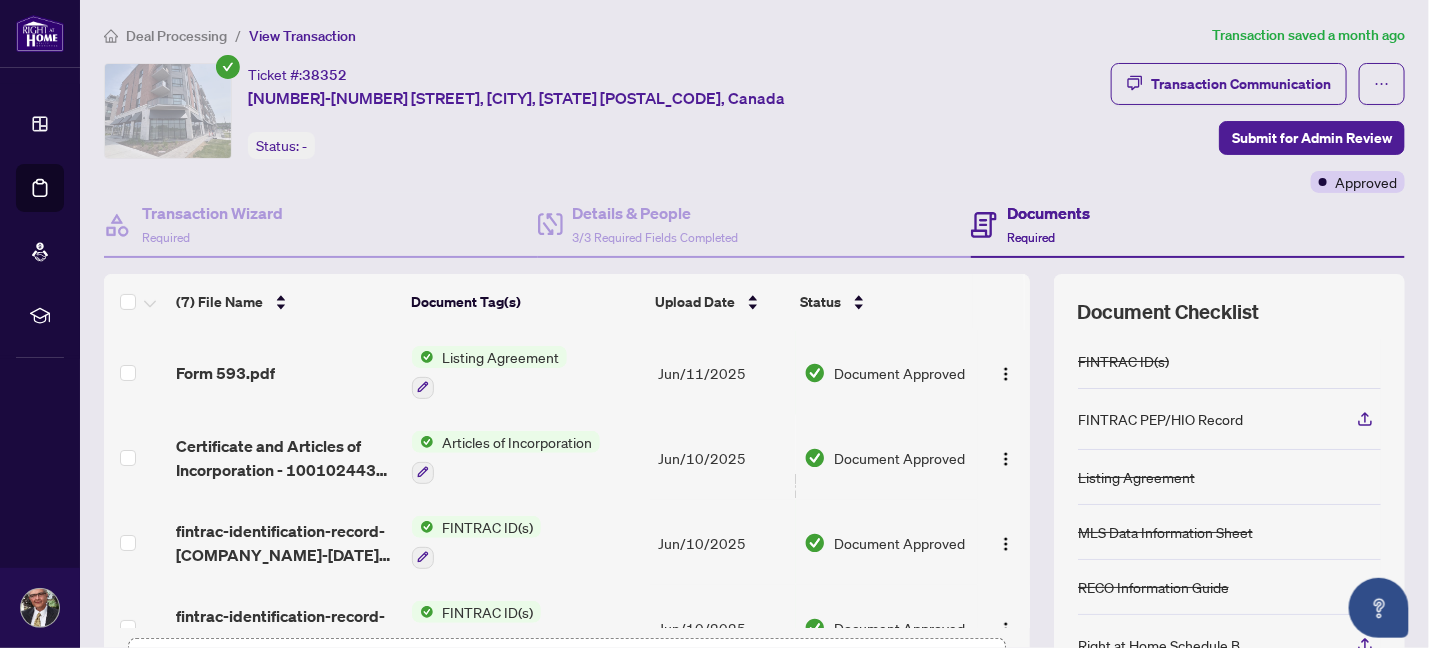 scroll, scrollTop: 105, scrollLeft: 0, axis: vertical 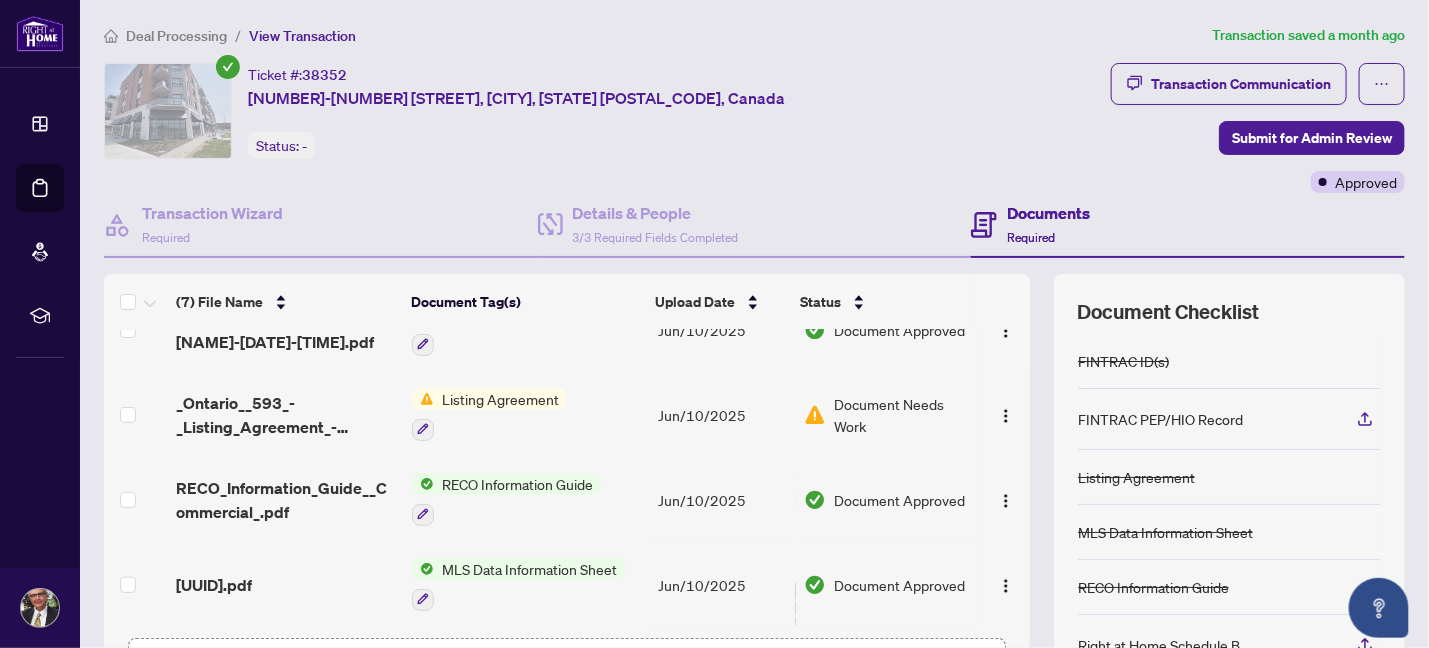 click on "Listing Agreement" at bounding box center [500, 399] 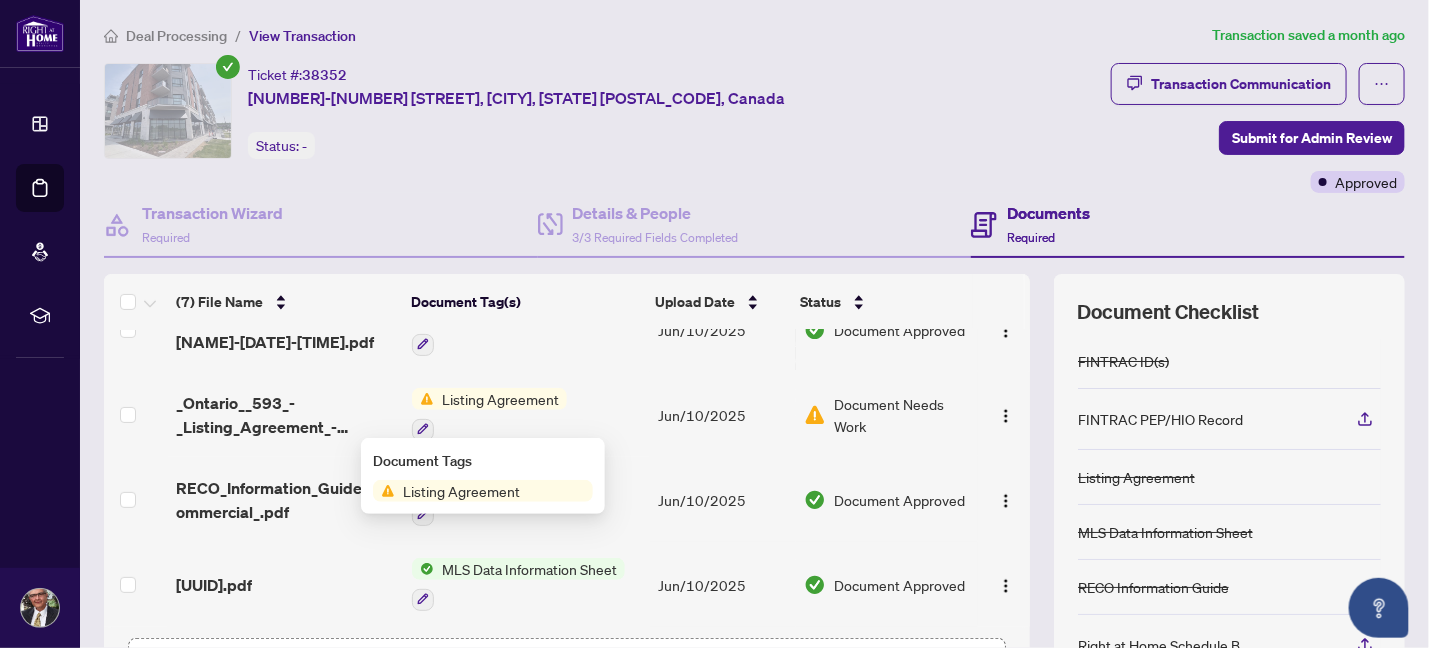 click on "Listing Agreement" at bounding box center (461, 491) 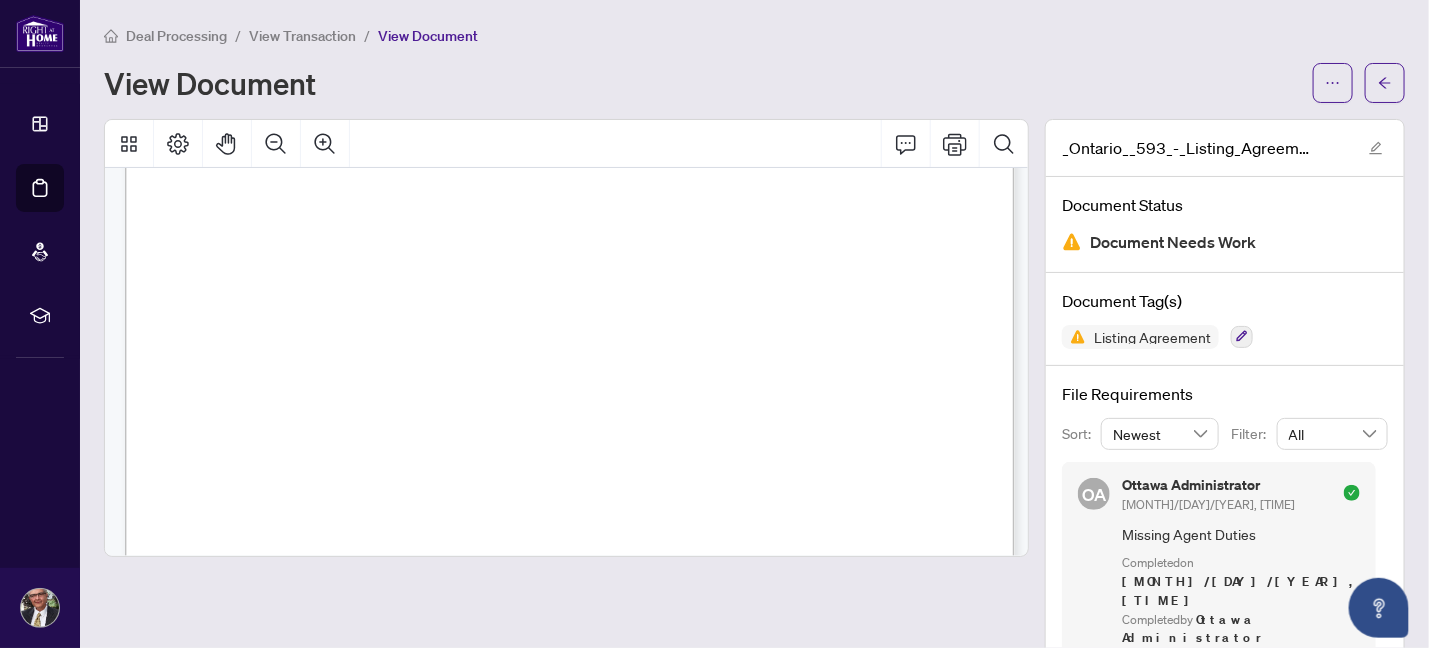 scroll, scrollTop: 421, scrollLeft: 0, axis: vertical 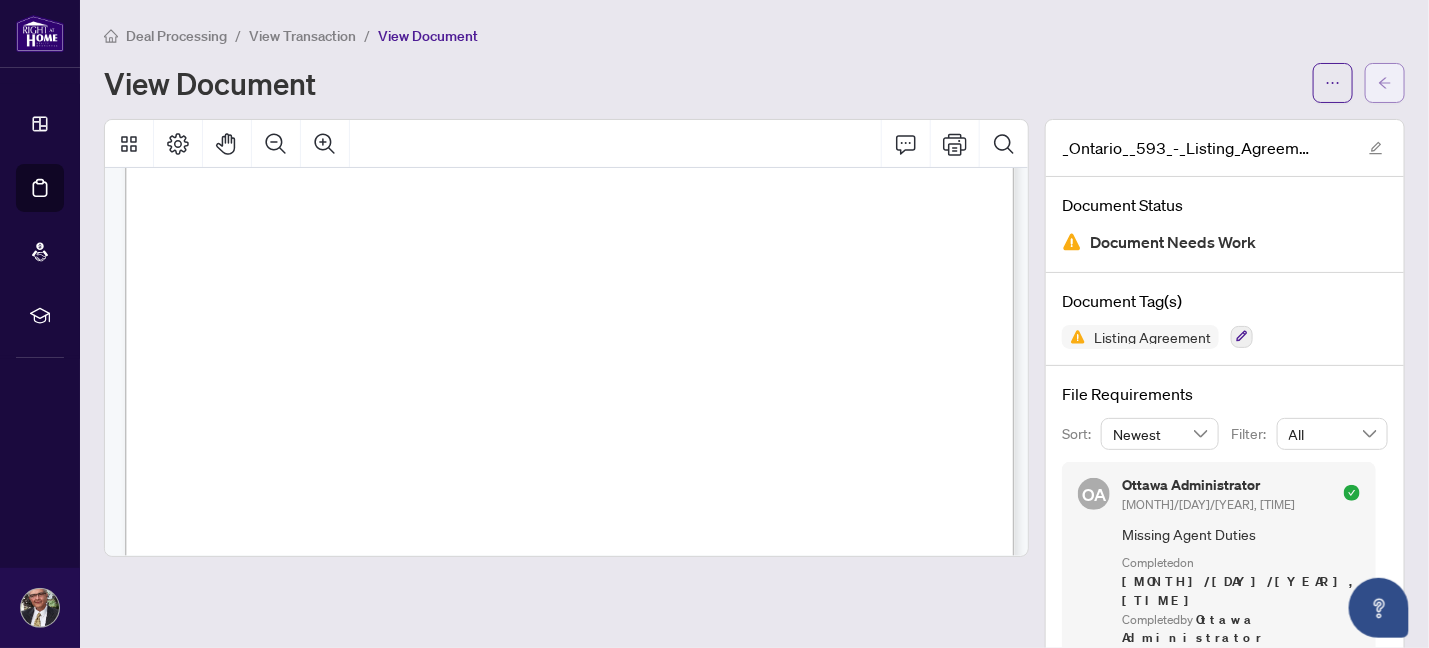 click 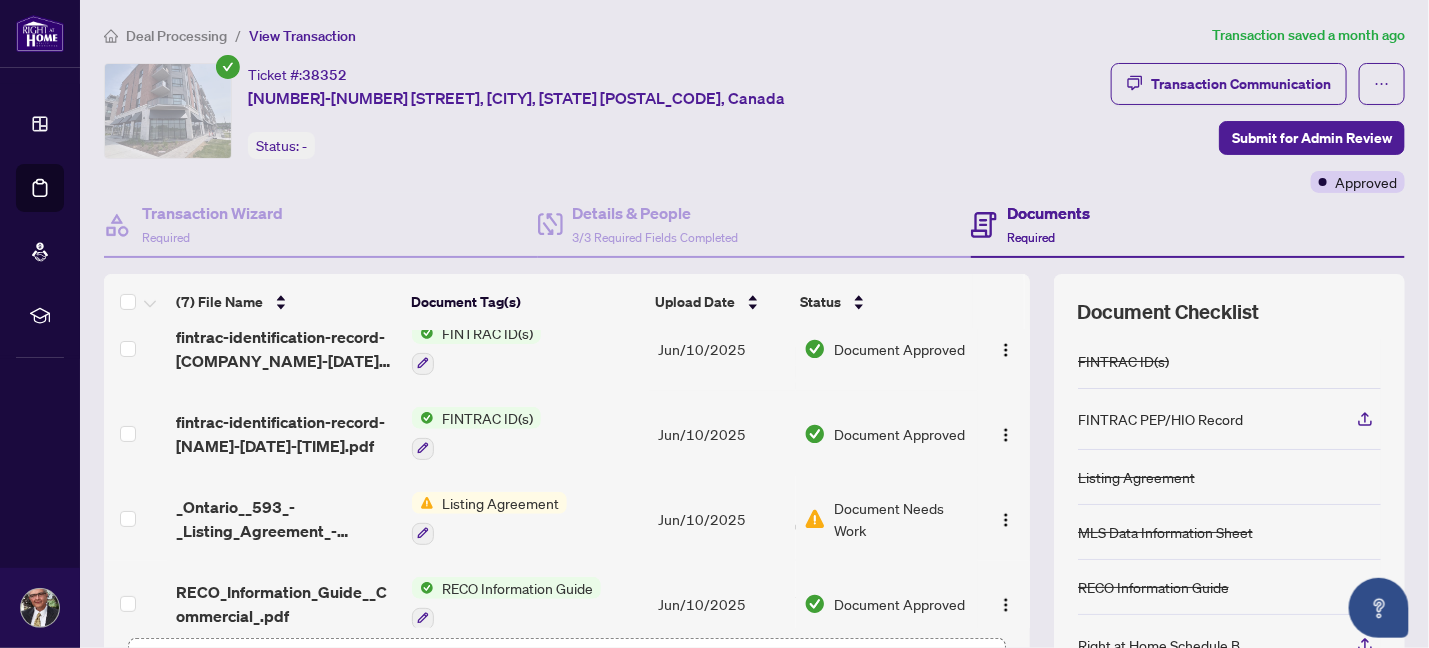 scroll, scrollTop: 298, scrollLeft: 0, axis: vertical 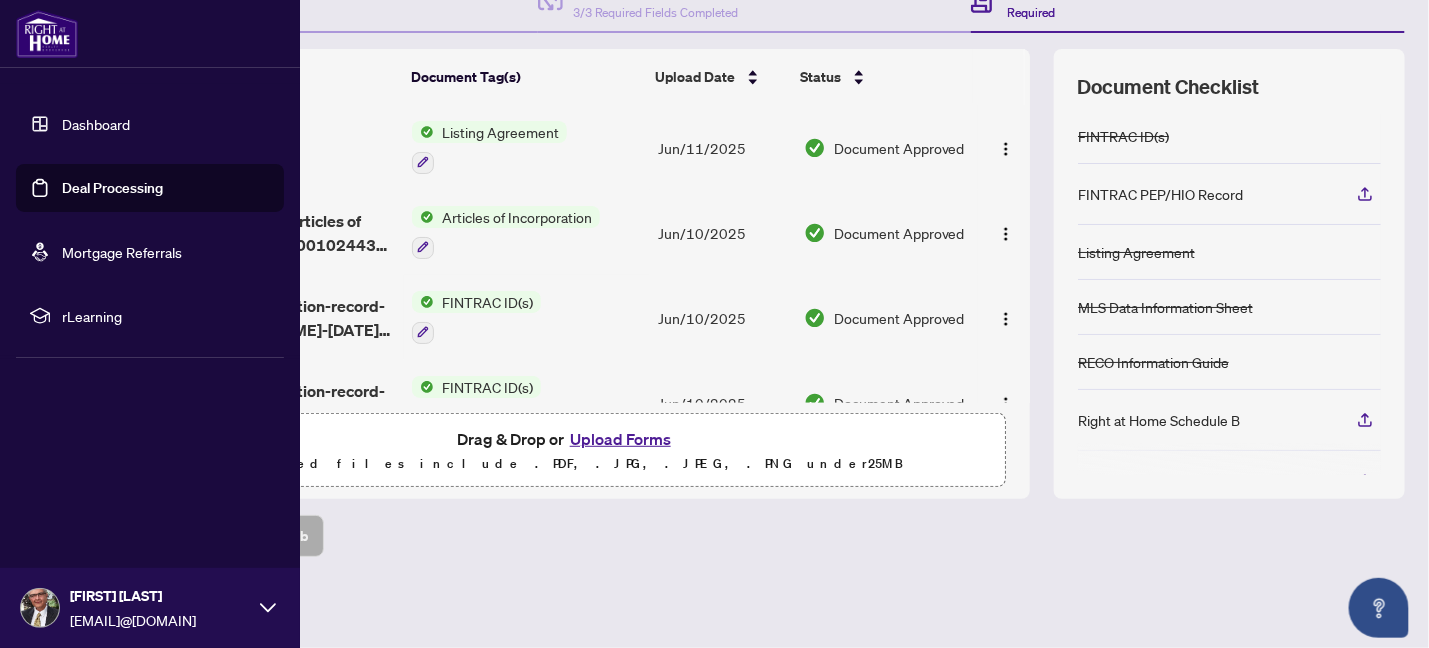 drag, startPoint x: 102, startPoint y: 190, endPoint x: 468, endPoint y: 371, distance: 408.30994 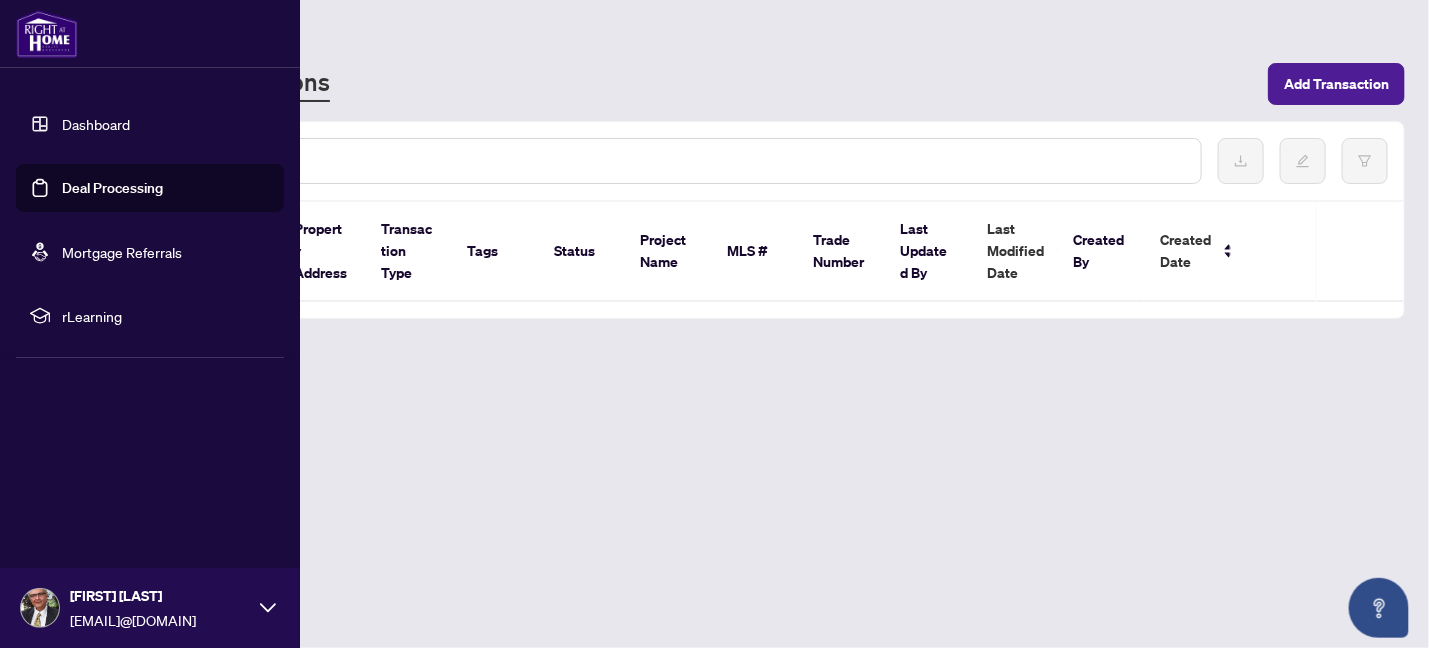 scroll, scrollTop: 0, scrollLeft: 0, axis: both 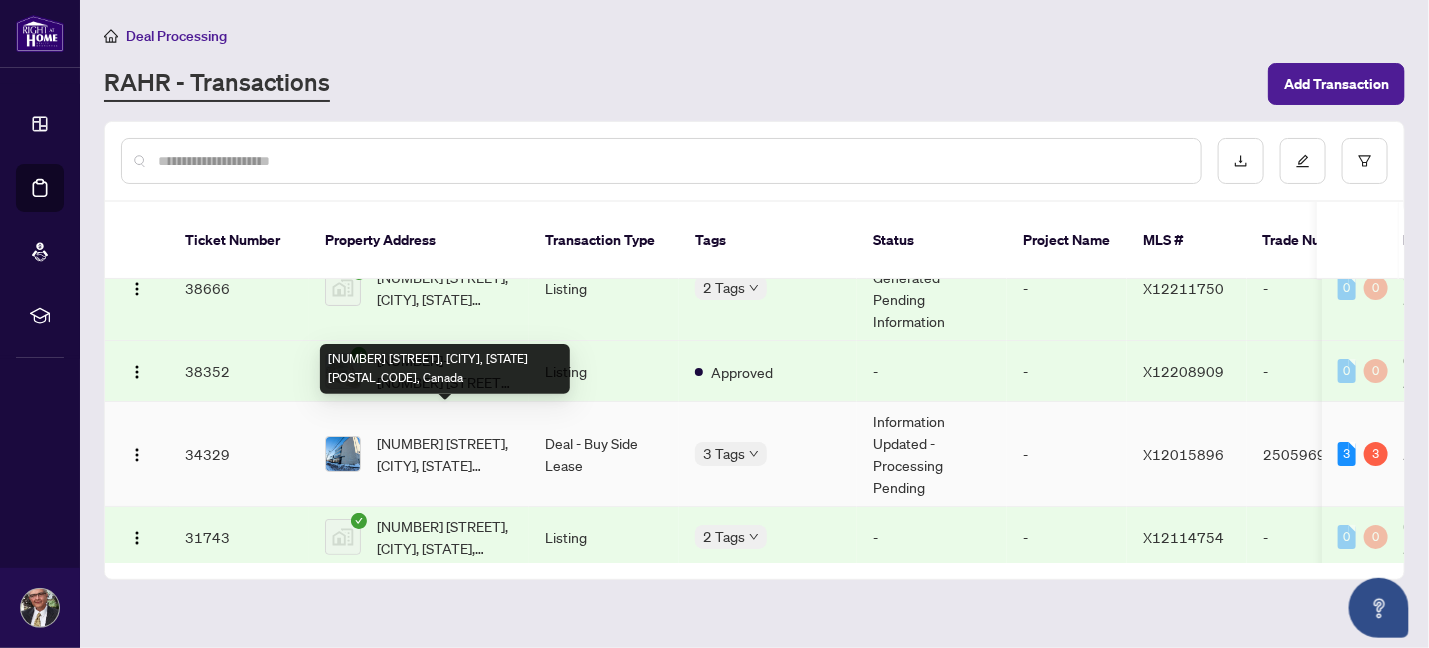click on "301  [NUMBER] [STREET], [CITY], [STATE] [POSTAL_CODE], [COUNTRY]" at bounding box center [445, 454] 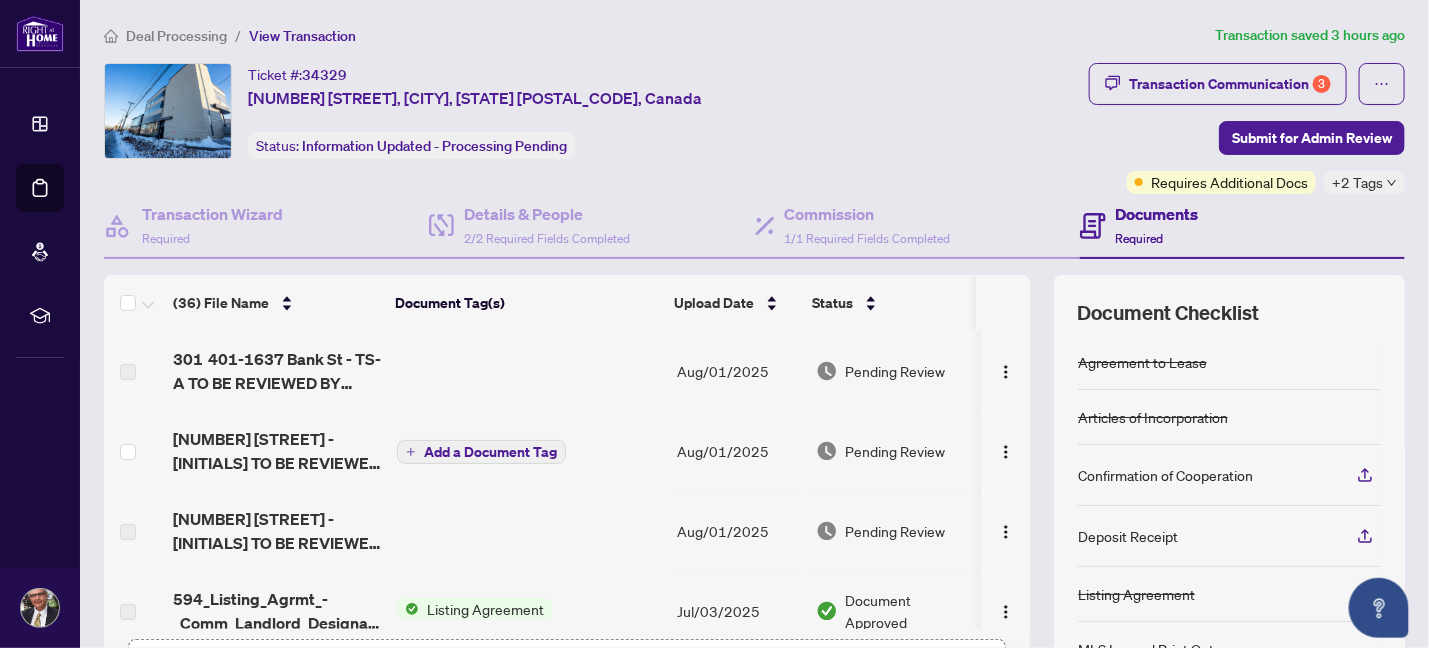 scroll, scrollTop: 105, scrollLeft: 0, axis: vertical 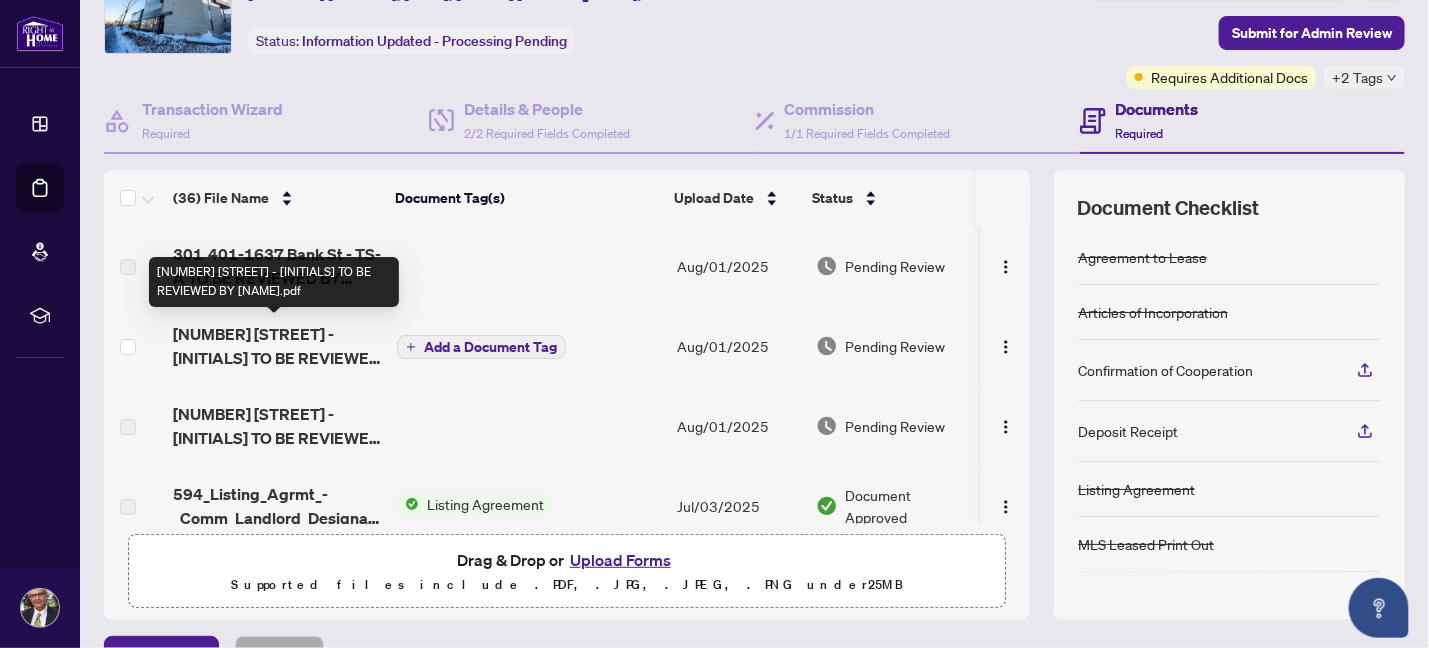 click on "301  [NUMBER] [STREET] - TS-A TO BE REVIEWED BY [FIRST].pdf" at bounding box center [277, 346] 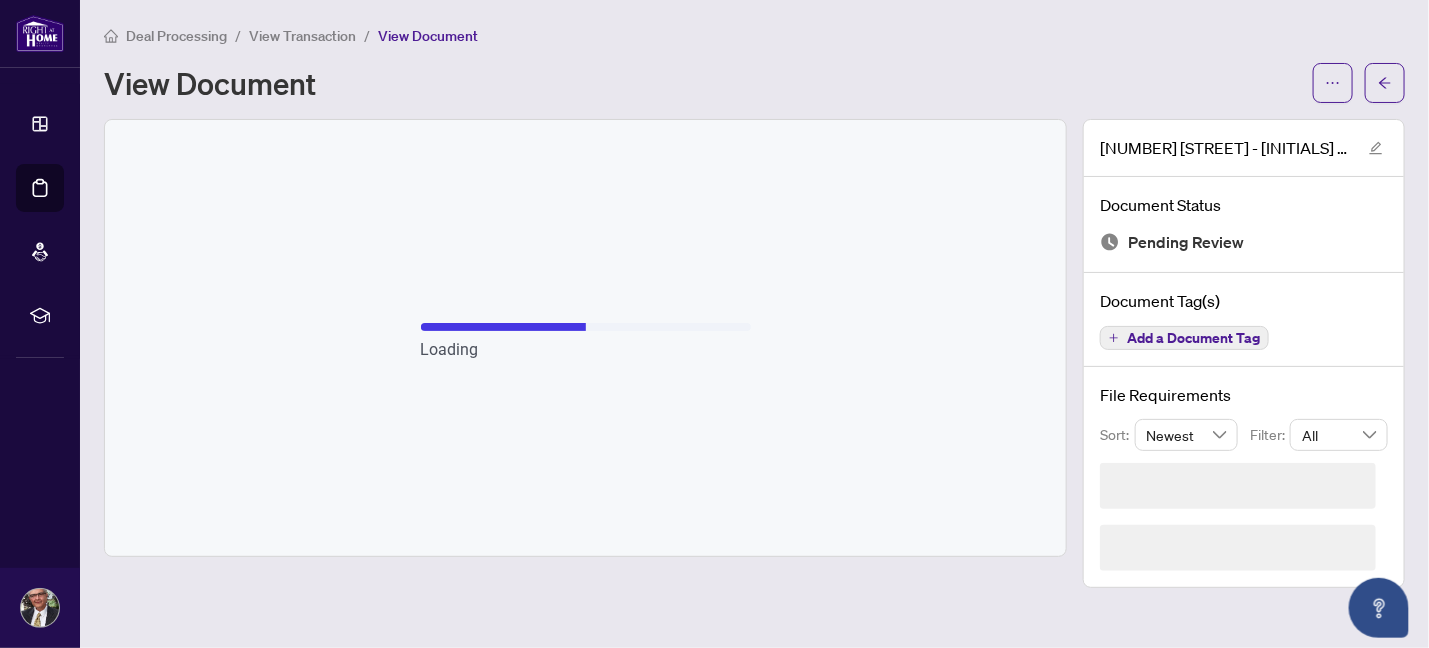 scroll, scrollTop: 0, scrollLeft: 0, axis: both 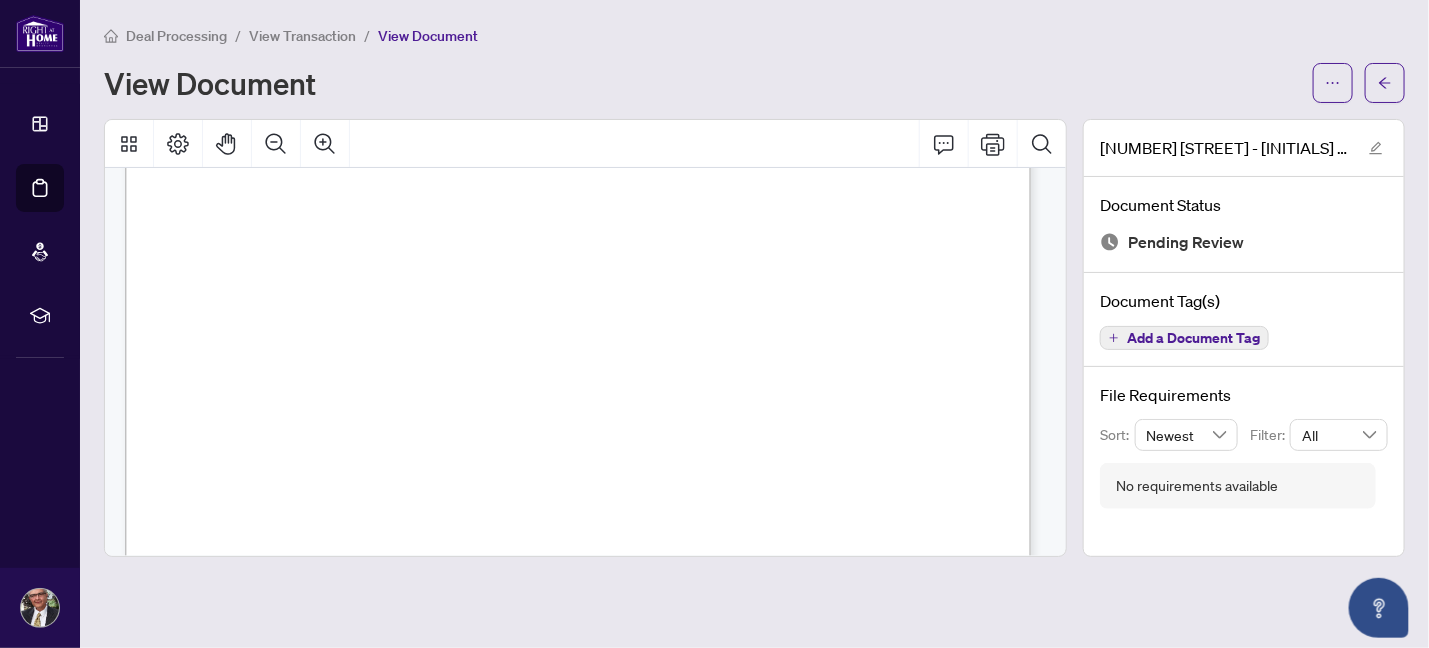 click at bounding box center [796, 530] 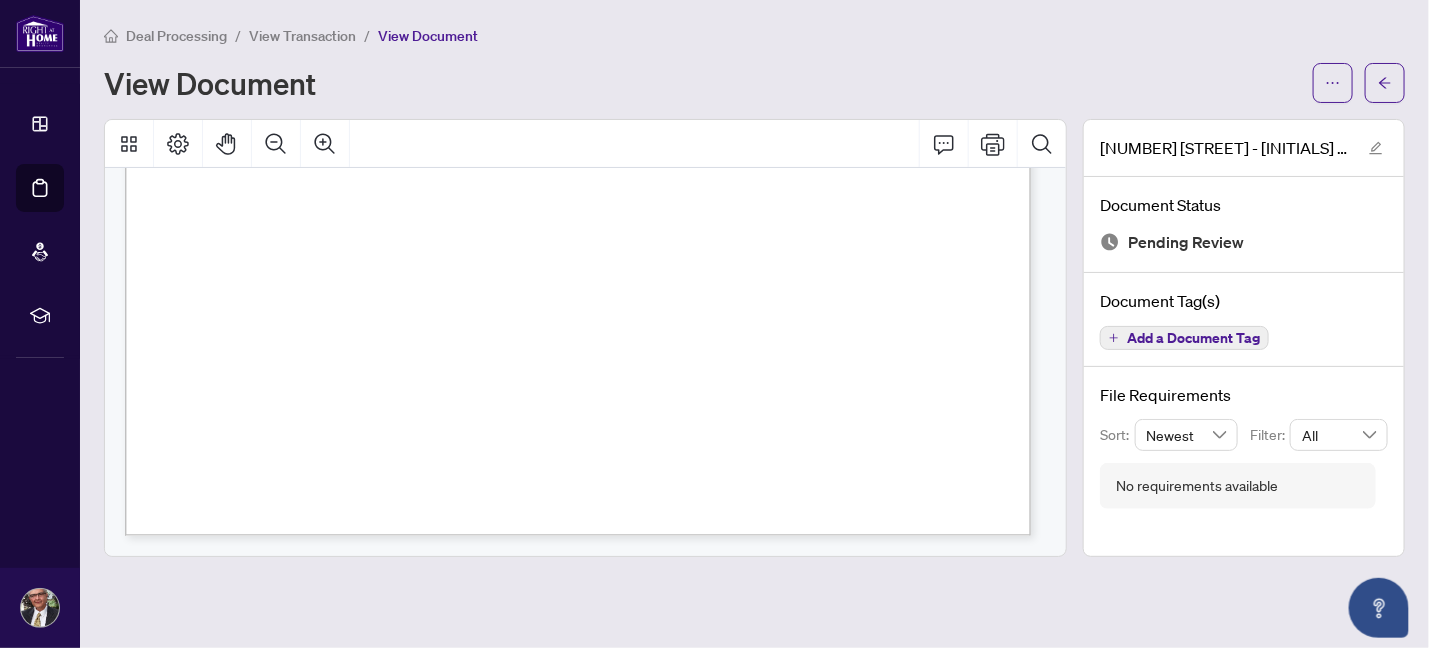 click at bounding box center [796, 231] 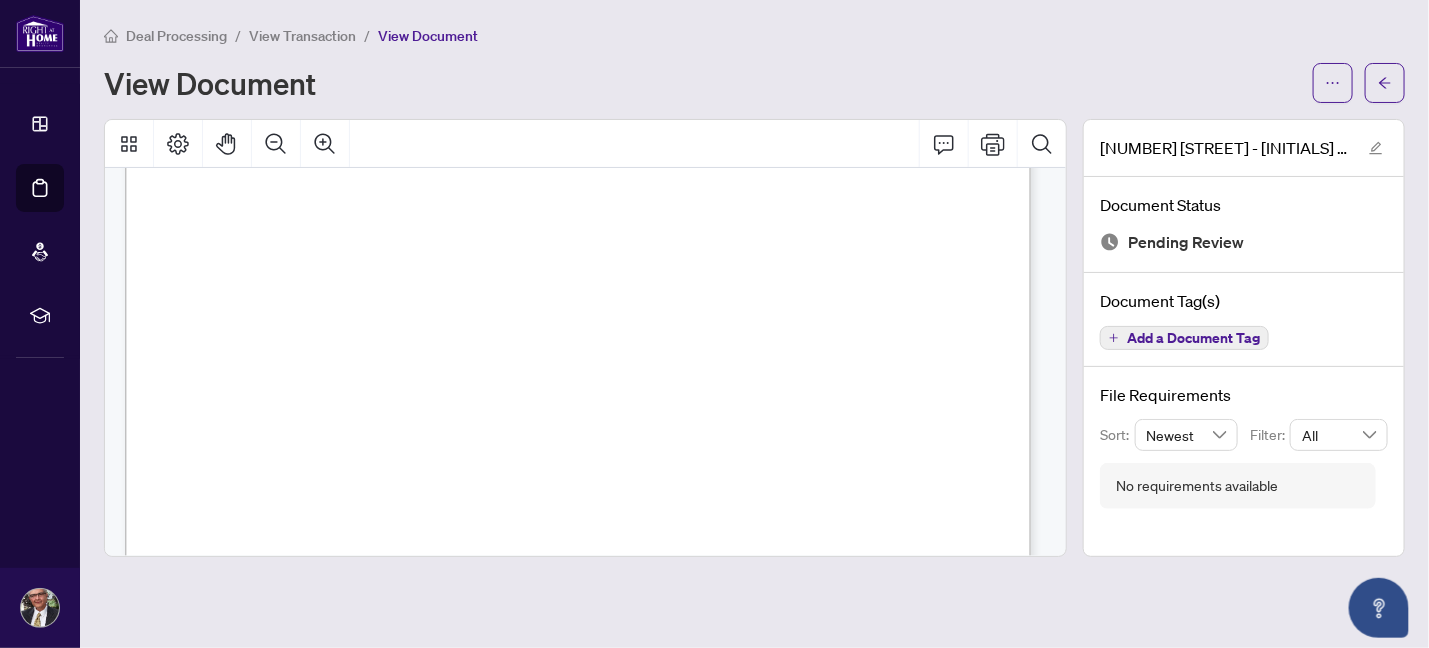 scroll, scrollTop: 0, scrollLeft: 0, axis: both 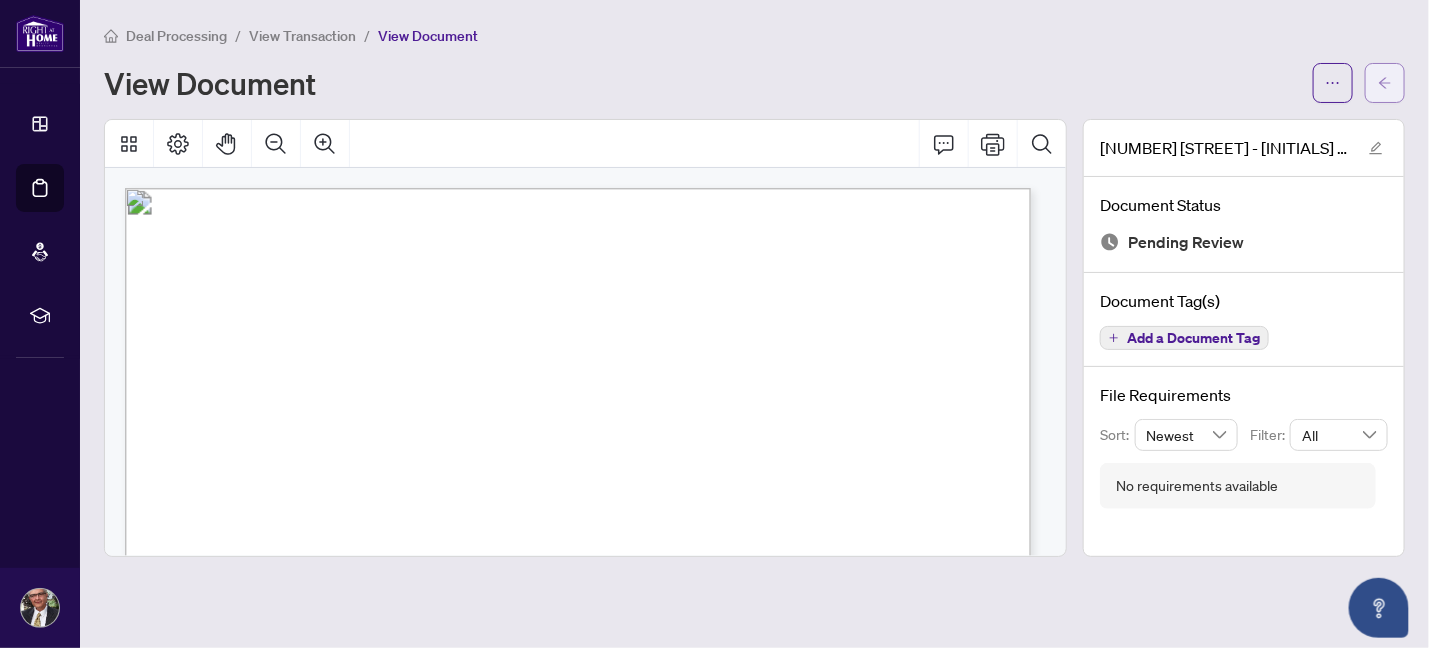 click 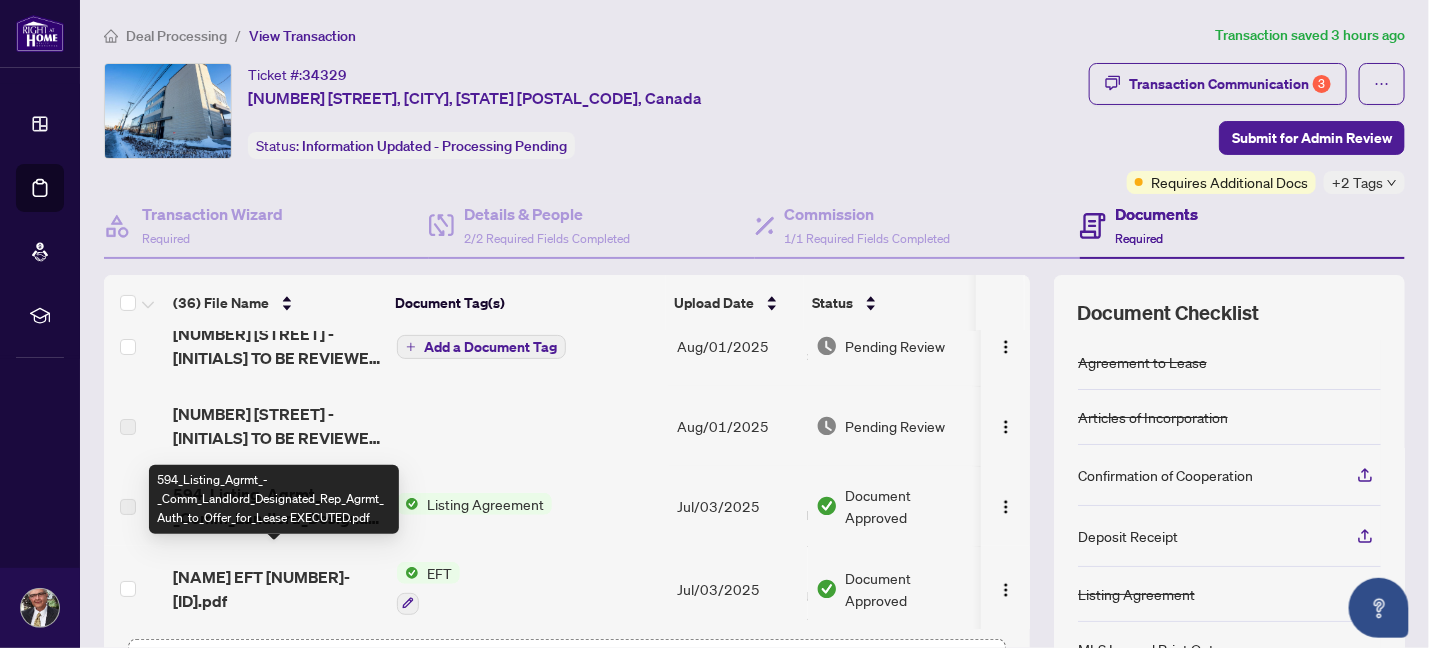 scroll, scrollTop: 0, scrollLeft: 0, axis: both 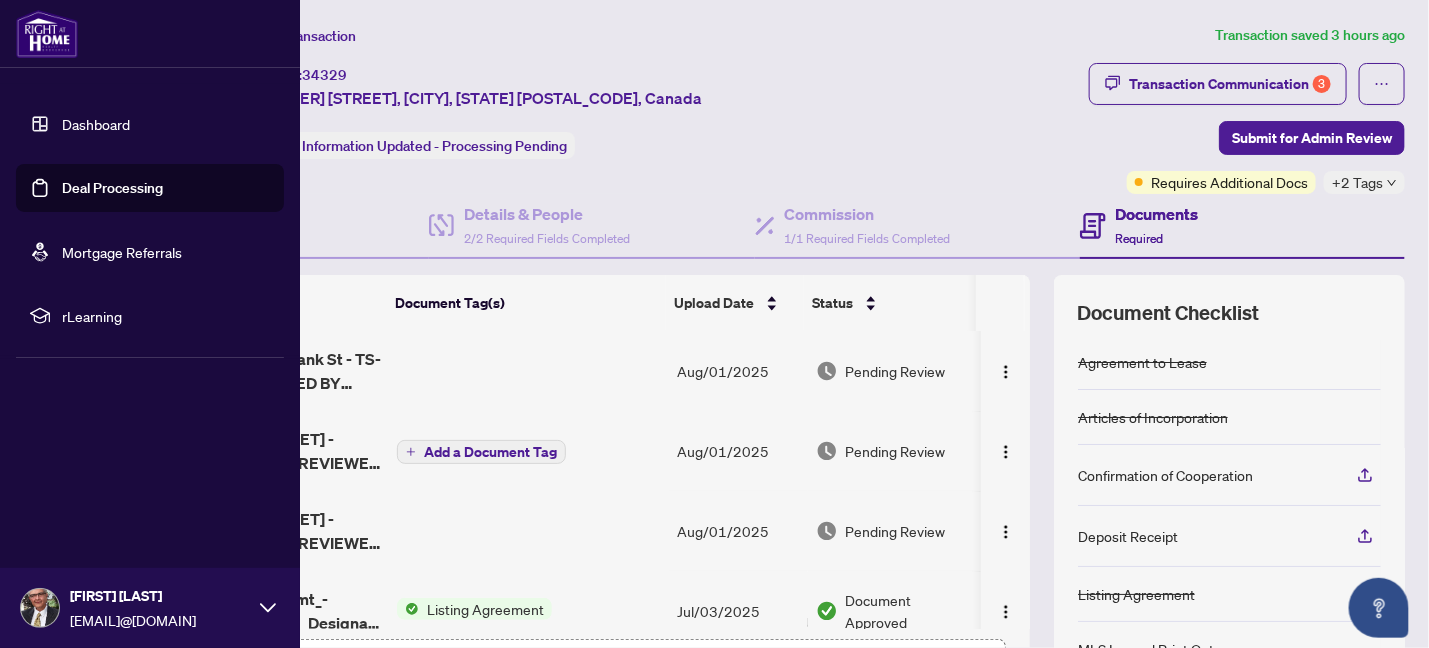 click on "Deal Processing" at bounding box center [112, 188] 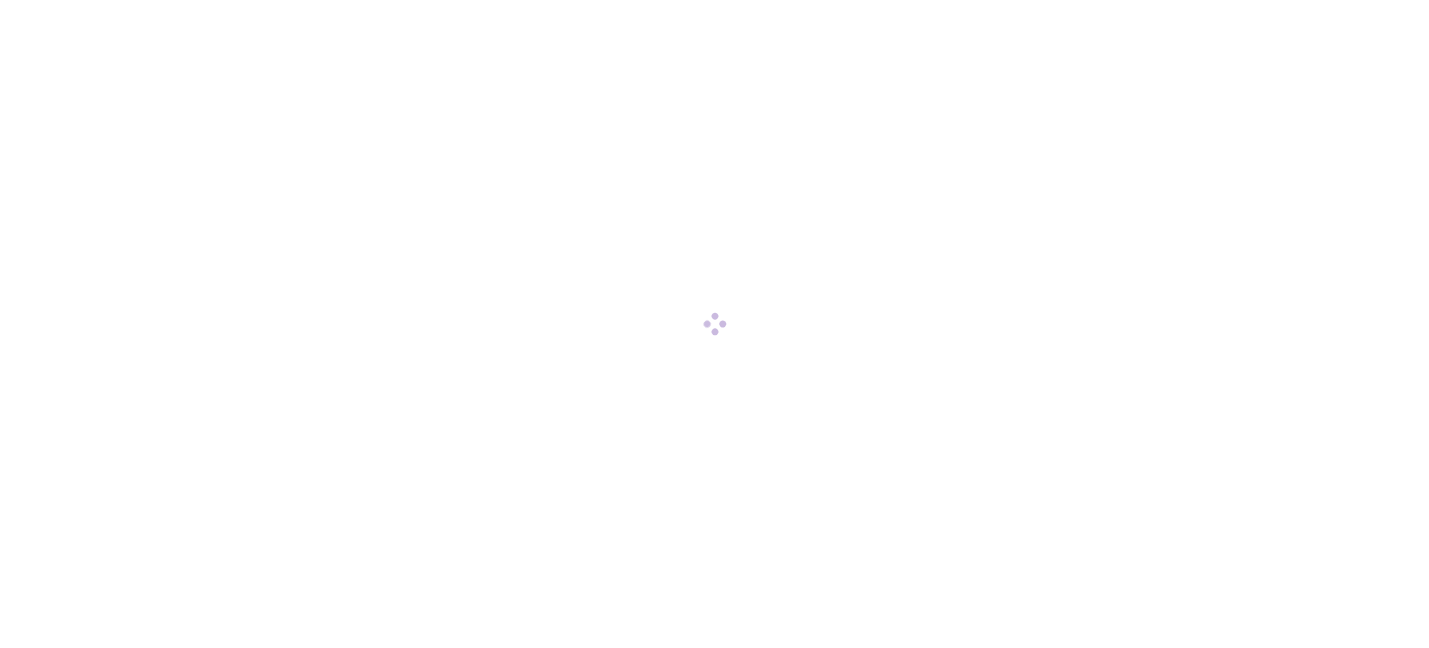 scroll, scrollTop: 0, scrollLeft: 0, axis: both 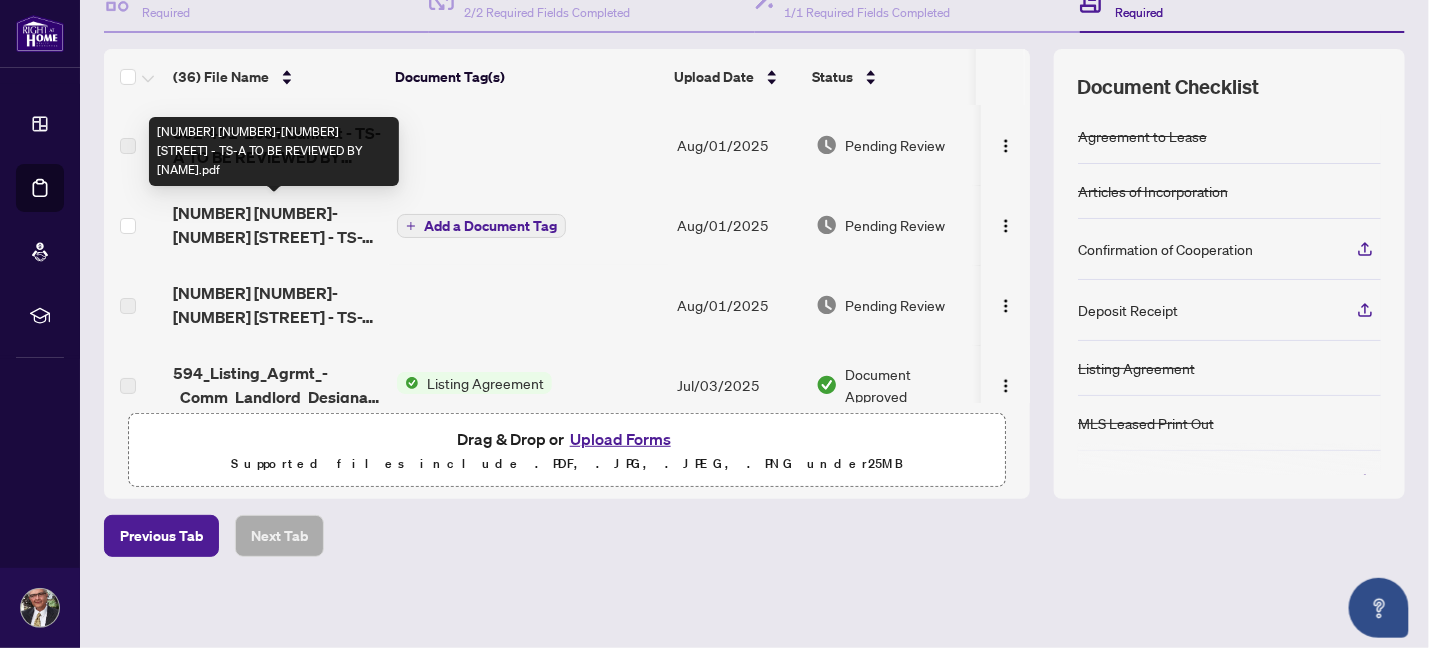 click on "[PHONE] [STREET] - TS-A TO BE REVIEWED BY [FIRST] [LAST].pdf" at bounding box center (277, 225) 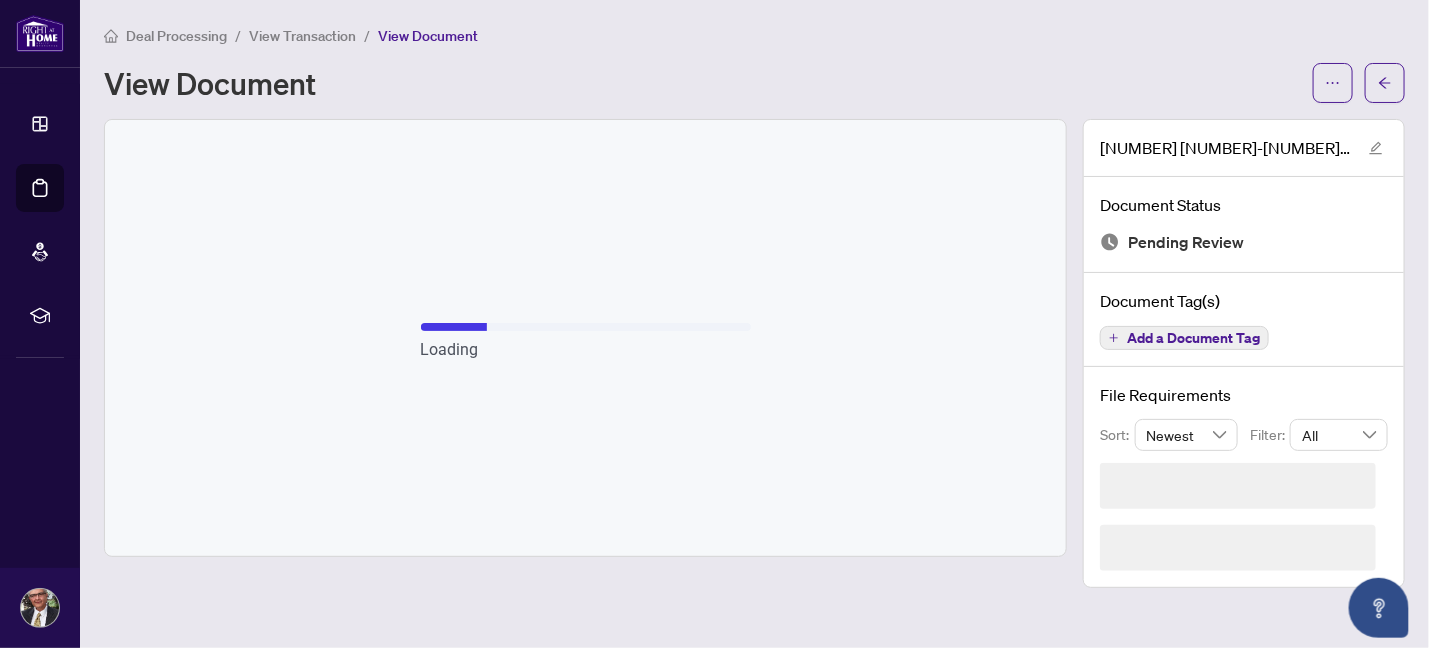 scroll, scrollTop: 0, scrollLeft: 0, axis: both 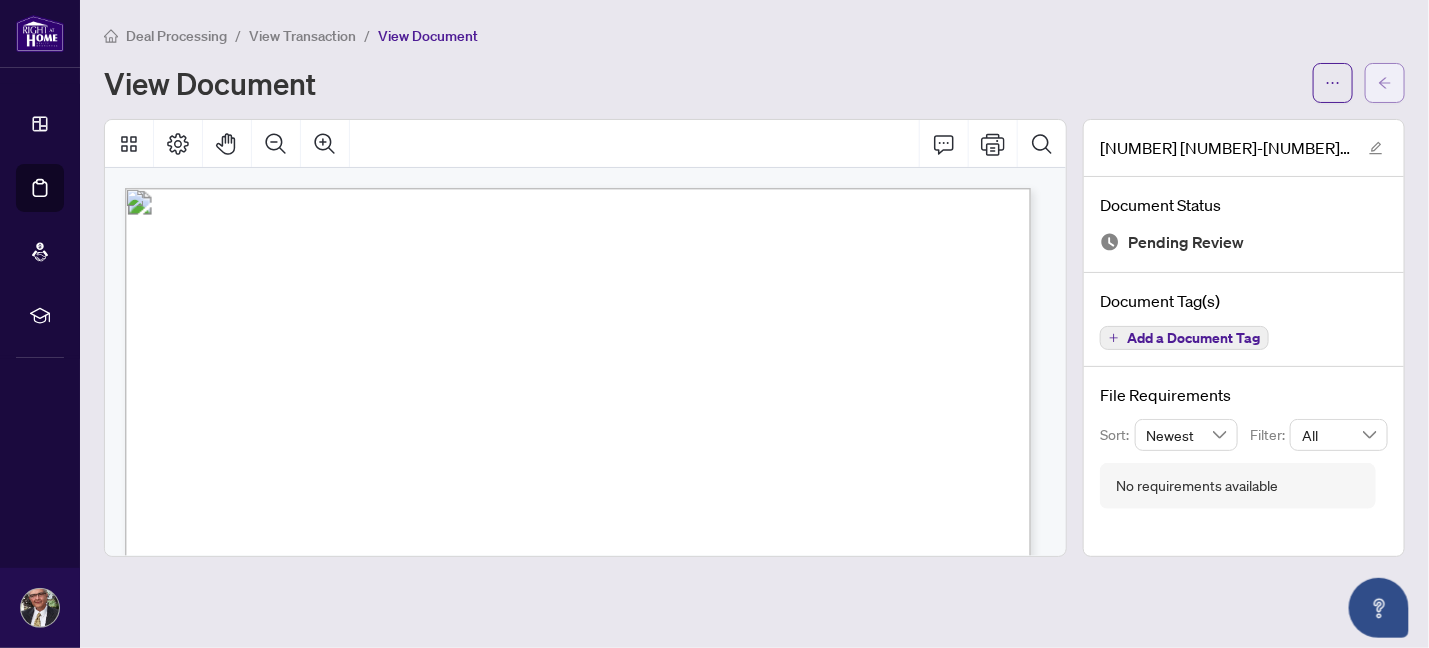 click 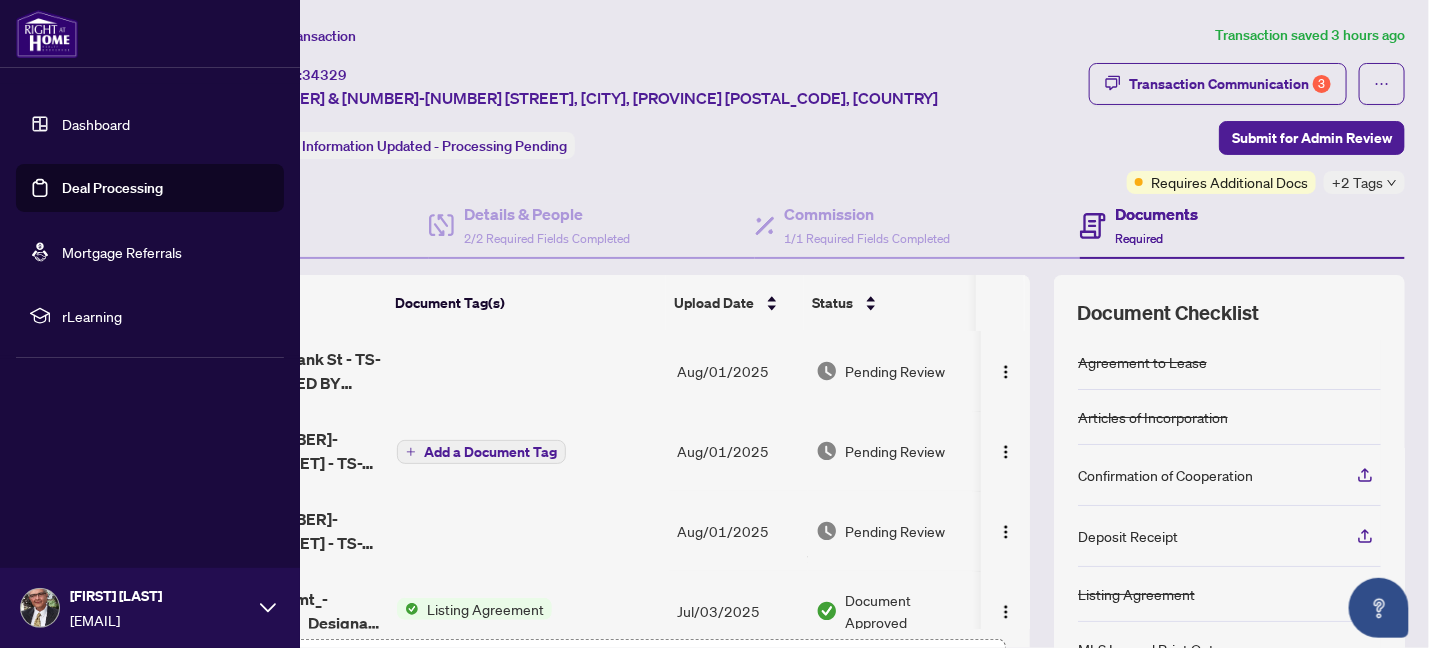 click on "Deal Processing" at bounding box center [112, 188] 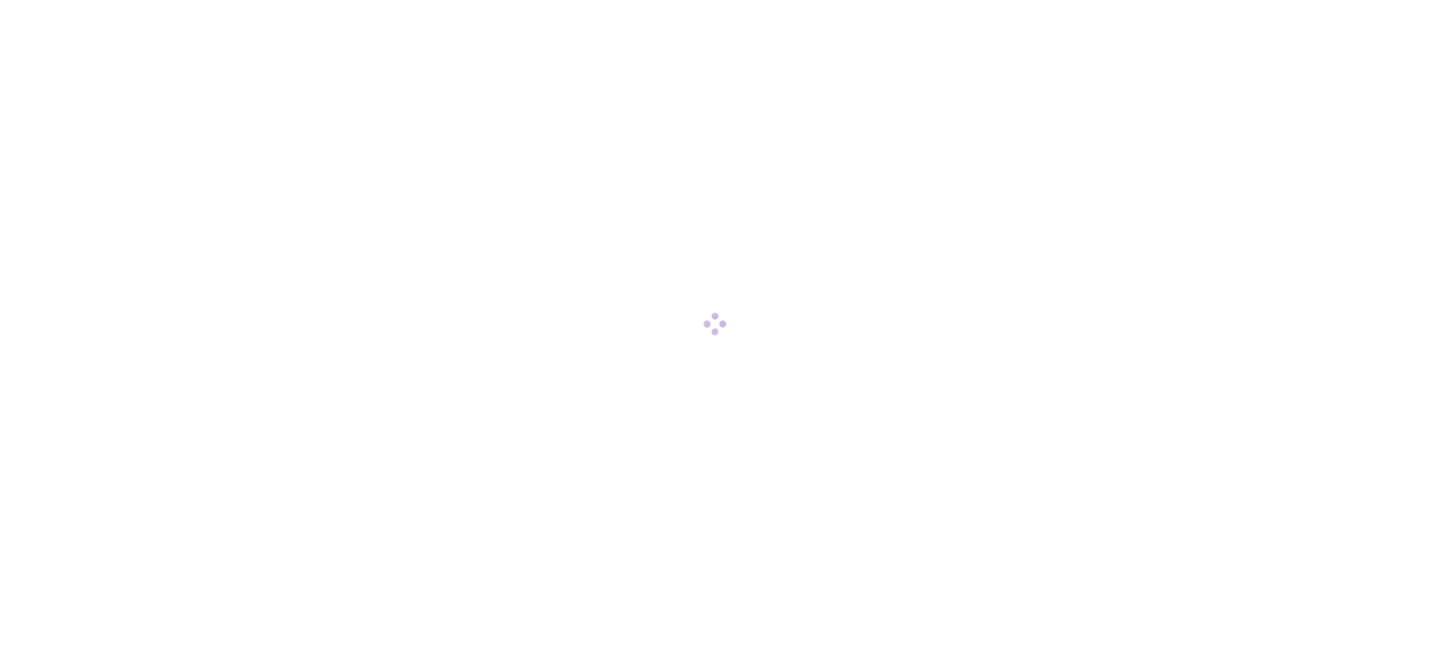 scroll, scrollTop: 0, scrollLeft: 0, axis: both 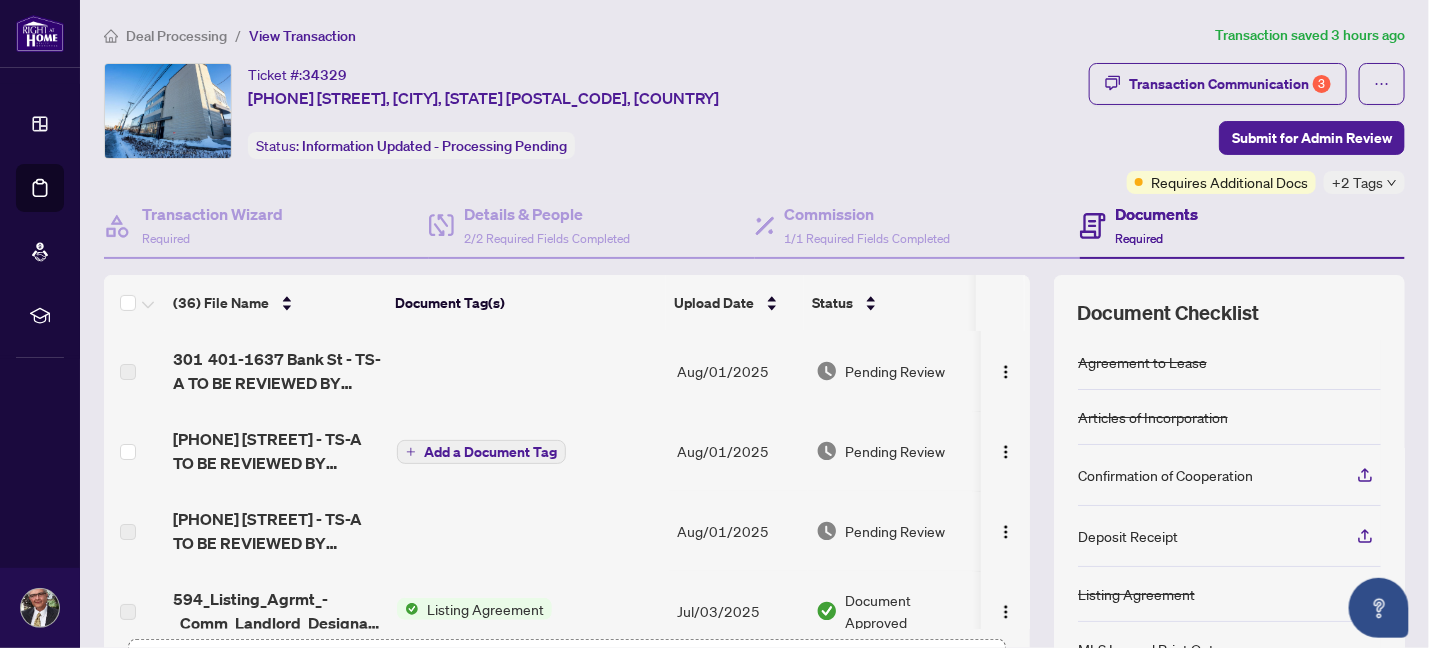 click on "Add a Document Tag" at bounding box center [490, 452] 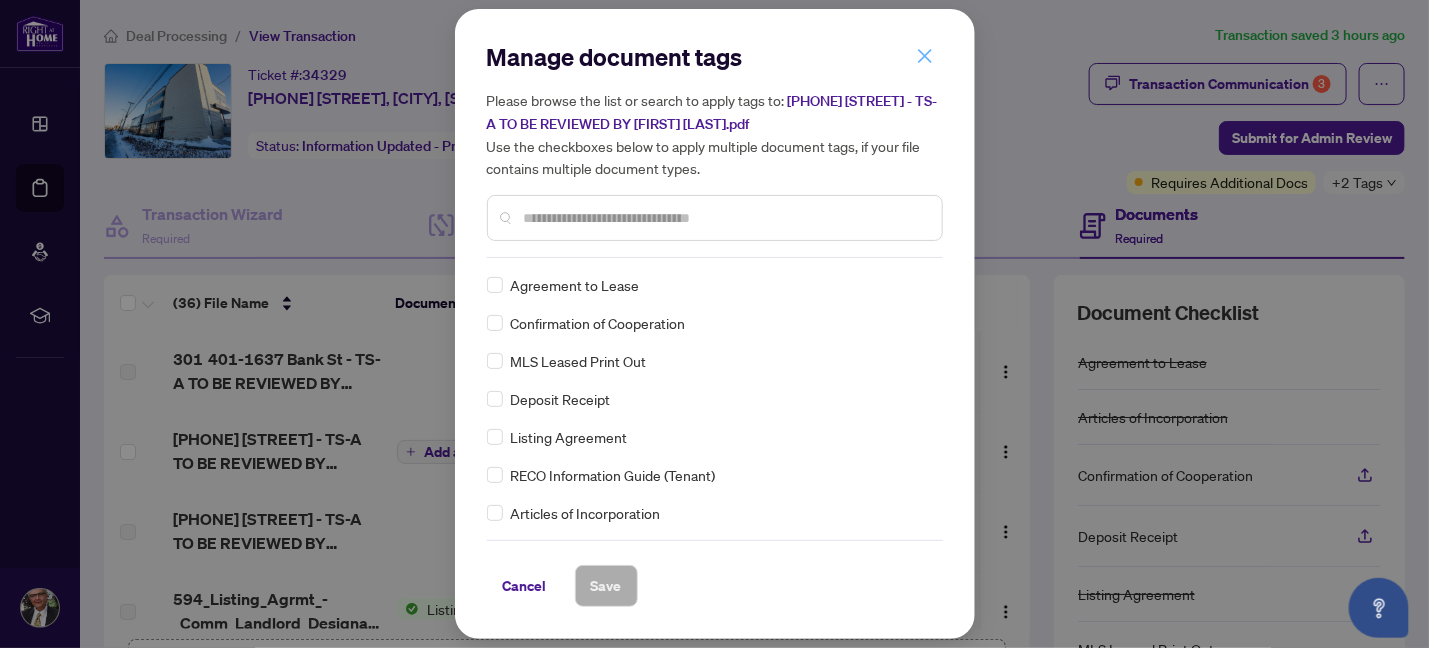 click 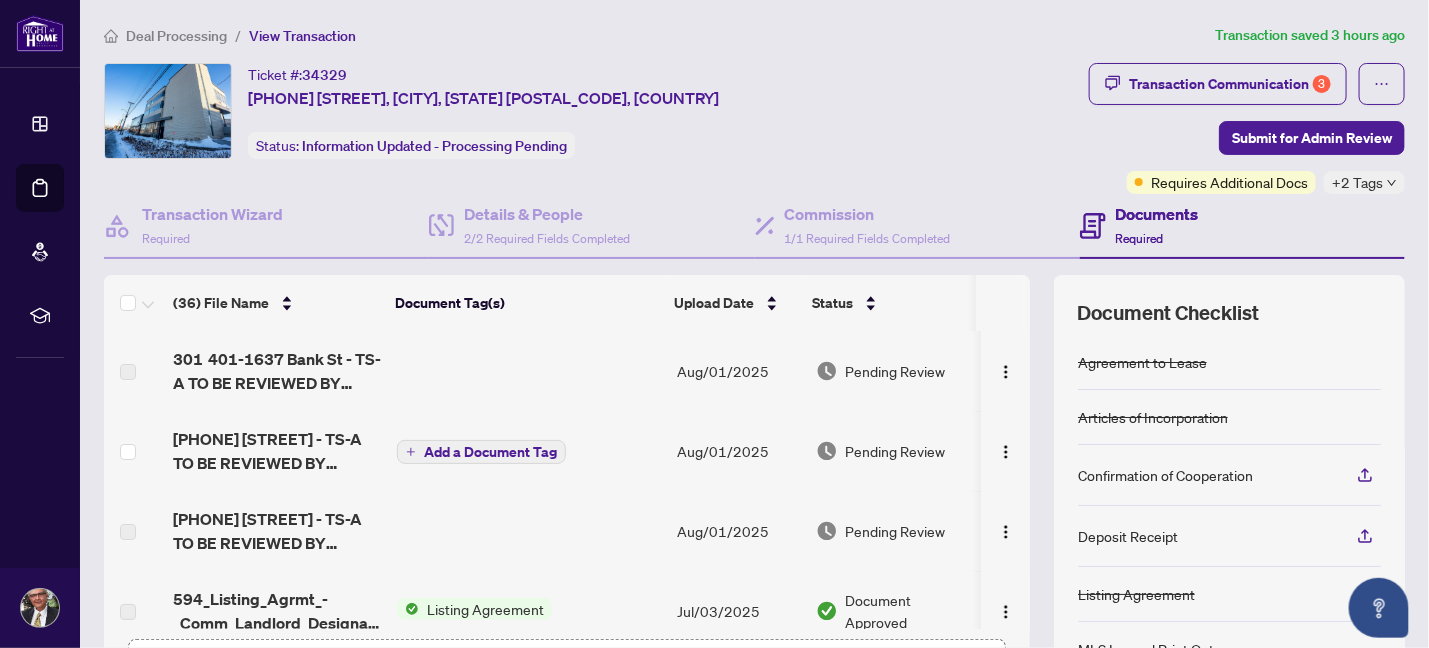 click on "Add a Document Tag" at bounding box center (490, 452) 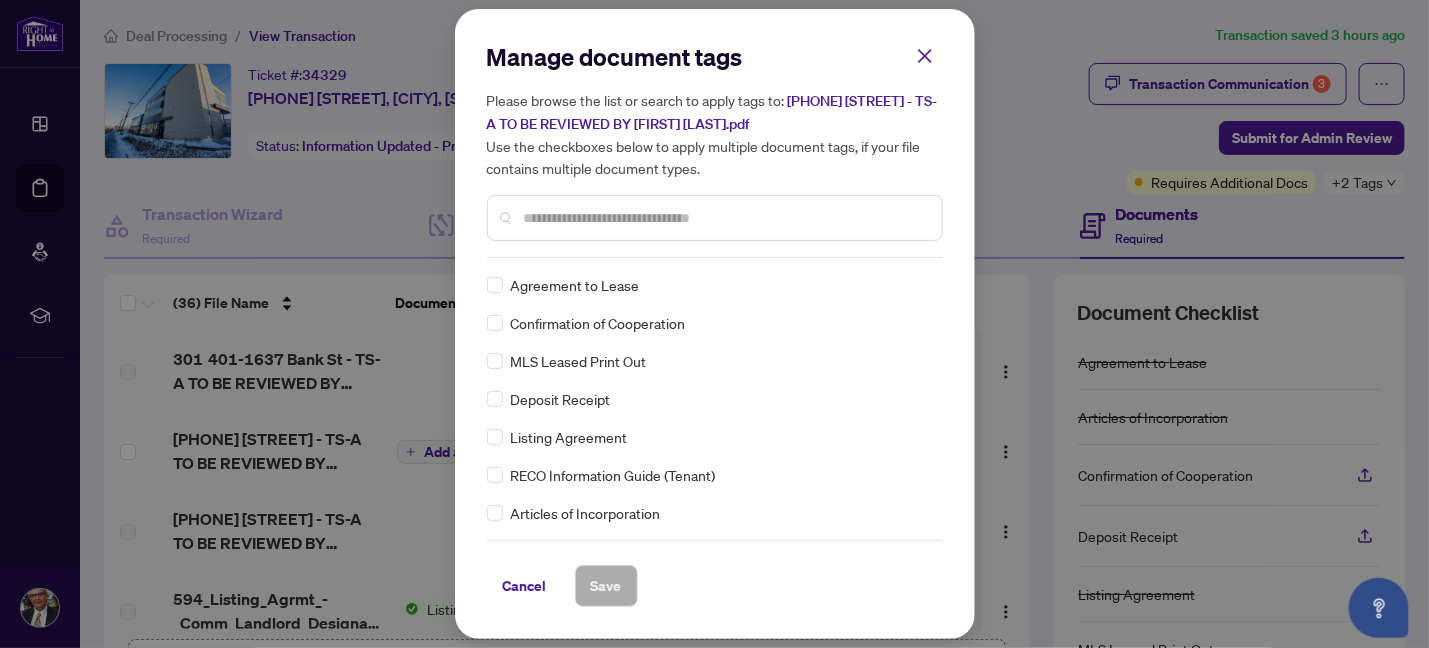 click on "Cancel" at bounding box center (525, 586) 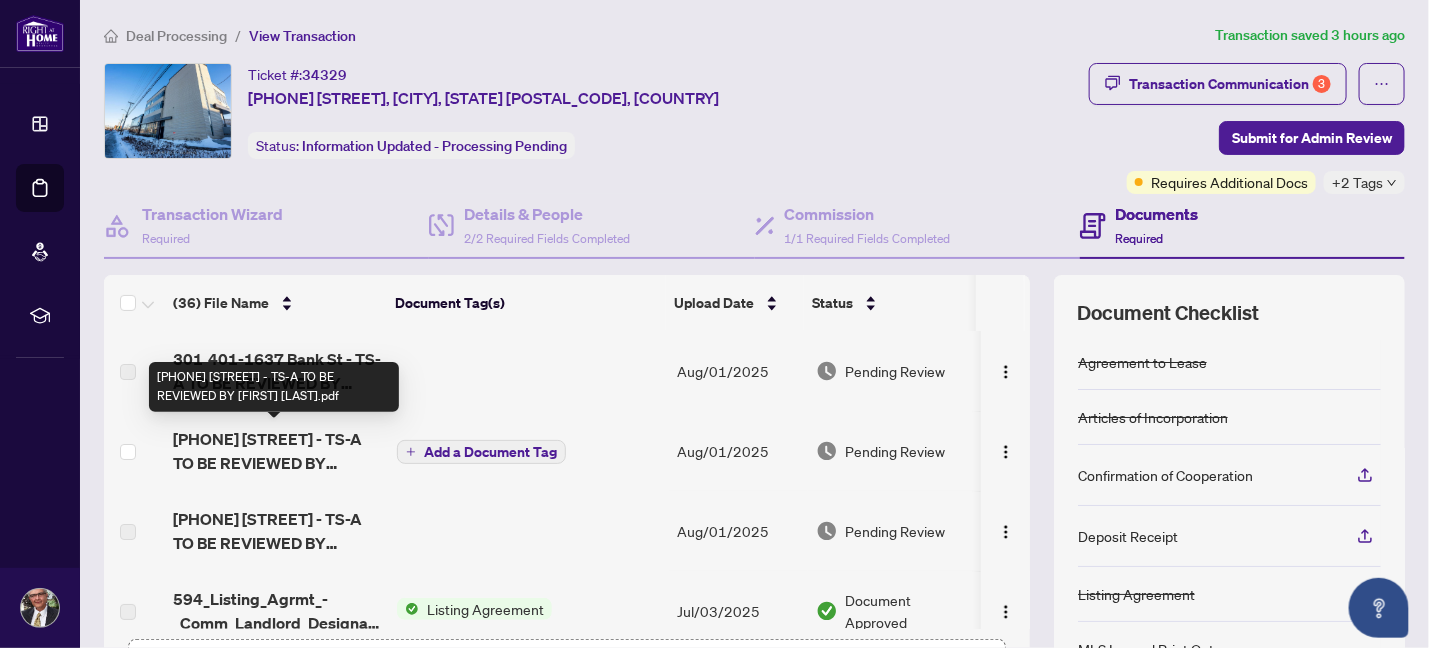 click on "301  [NUMBER] [STREET] - TS-A TO BE REVIEWED BY [FIRST].pdf" at bounding box center [277, 451] 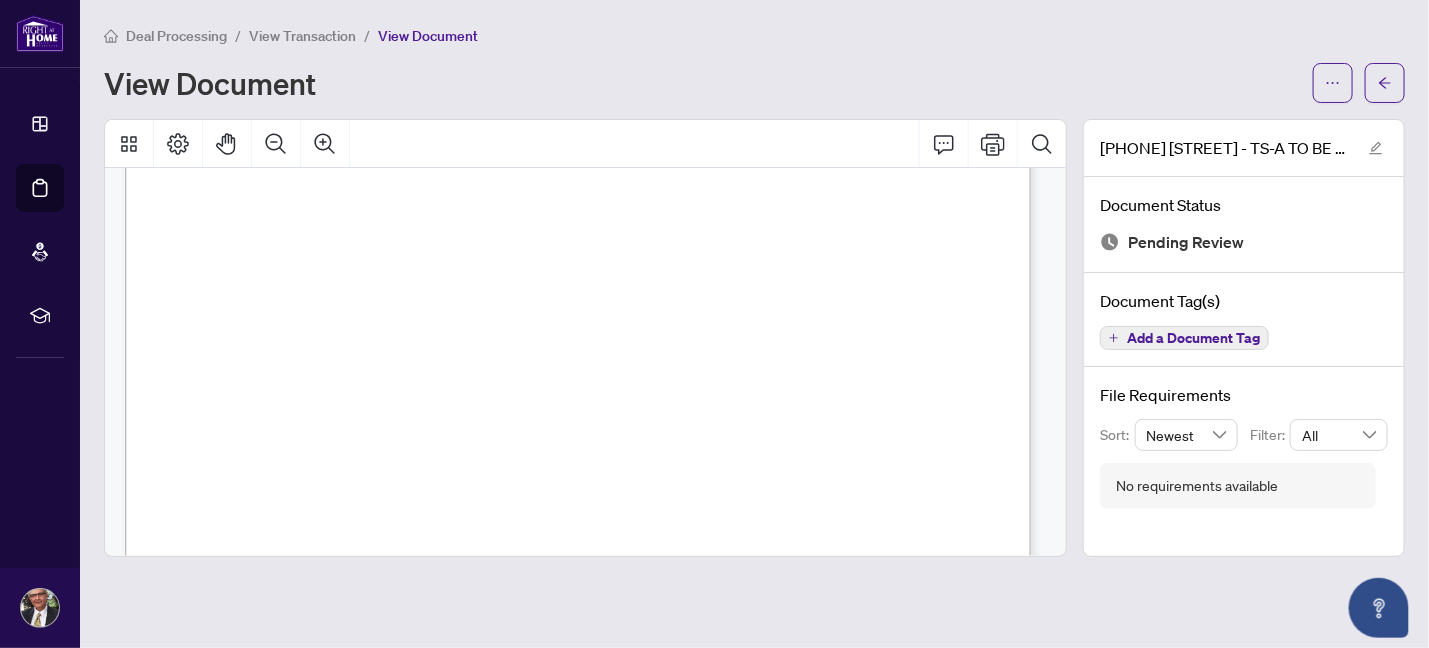 scroll, scrollTop: 631, scrollLeft: 0, axis: vertical 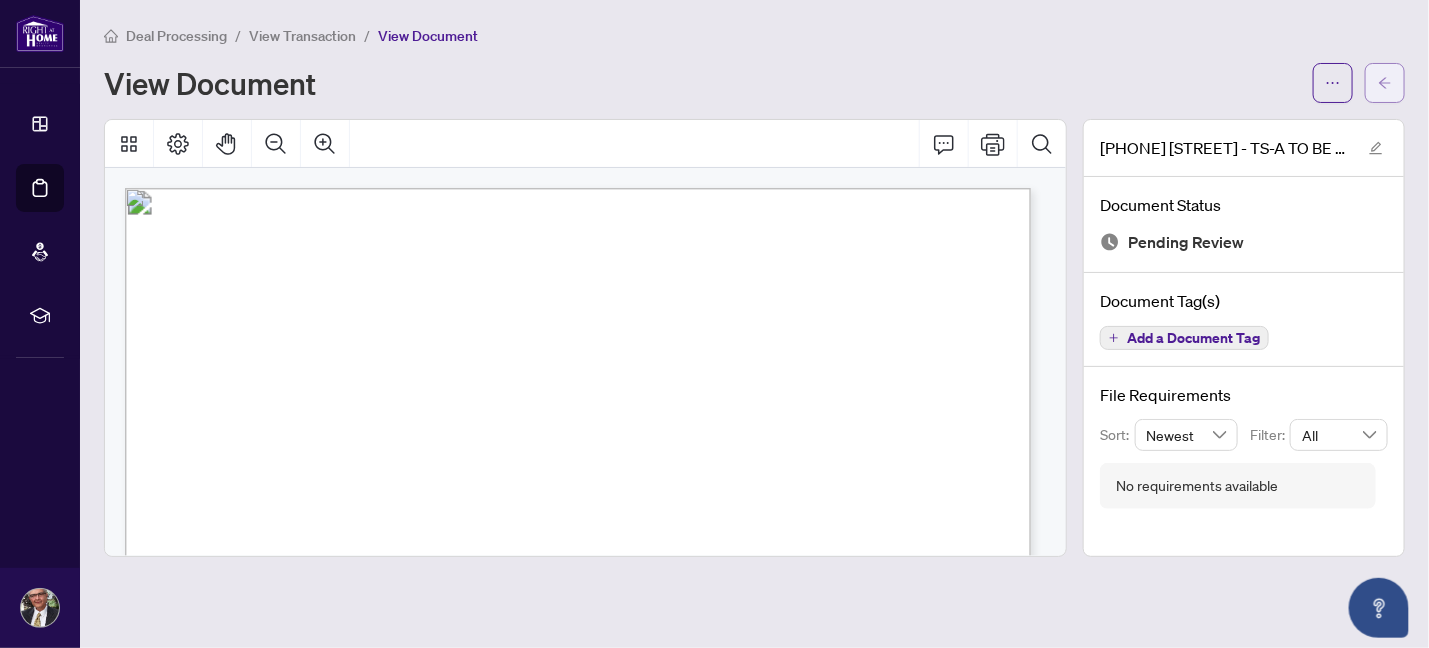 click at bounding box center (1385, 83) 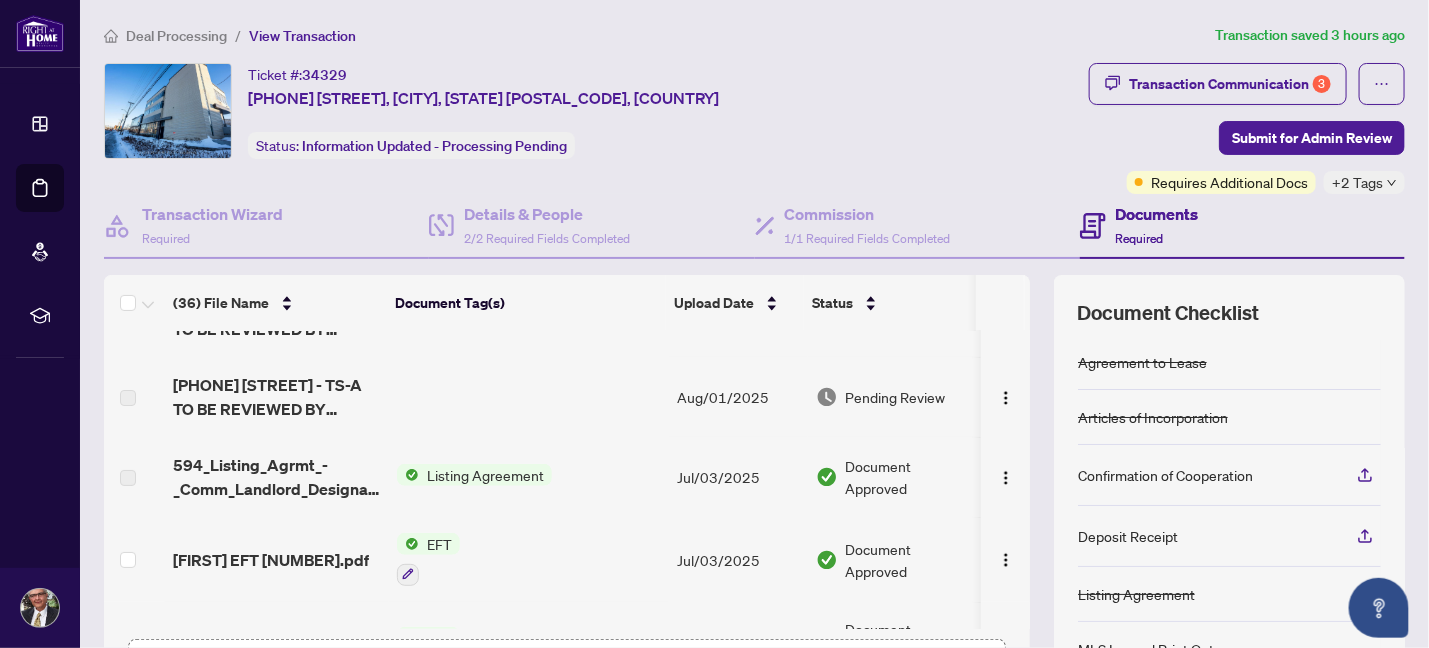 scroll, scrollTop: 0, scrollLeft: 0, axis: both 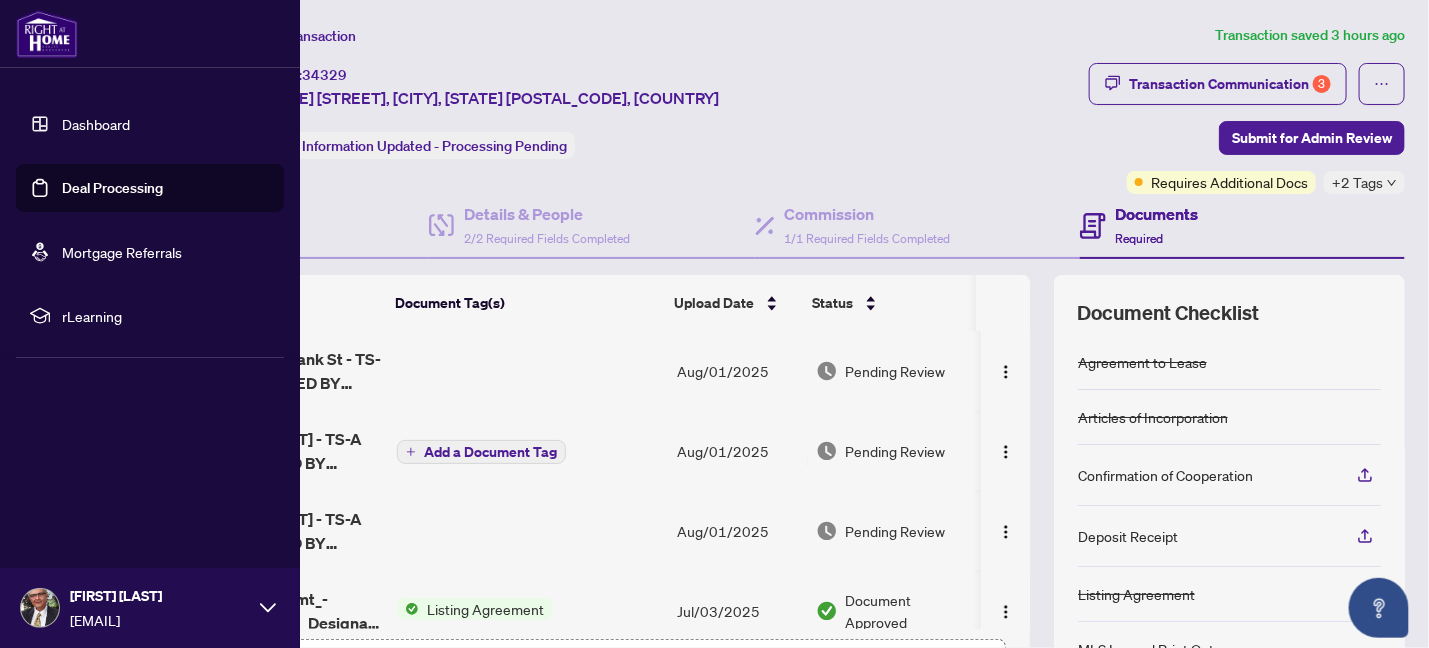 click on "Deal Processing" at bounding box center (112, 188) 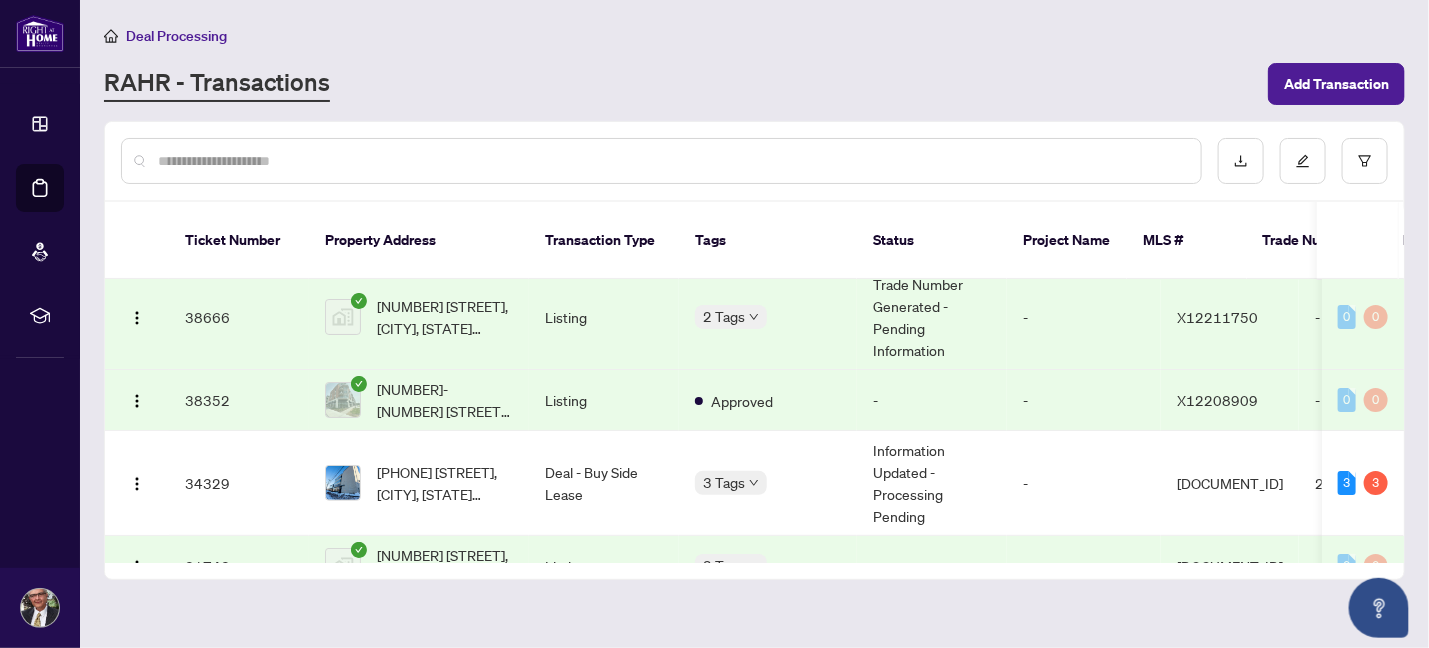 scroll, scrollTop: 0, scrollLeft: 0, axis: both 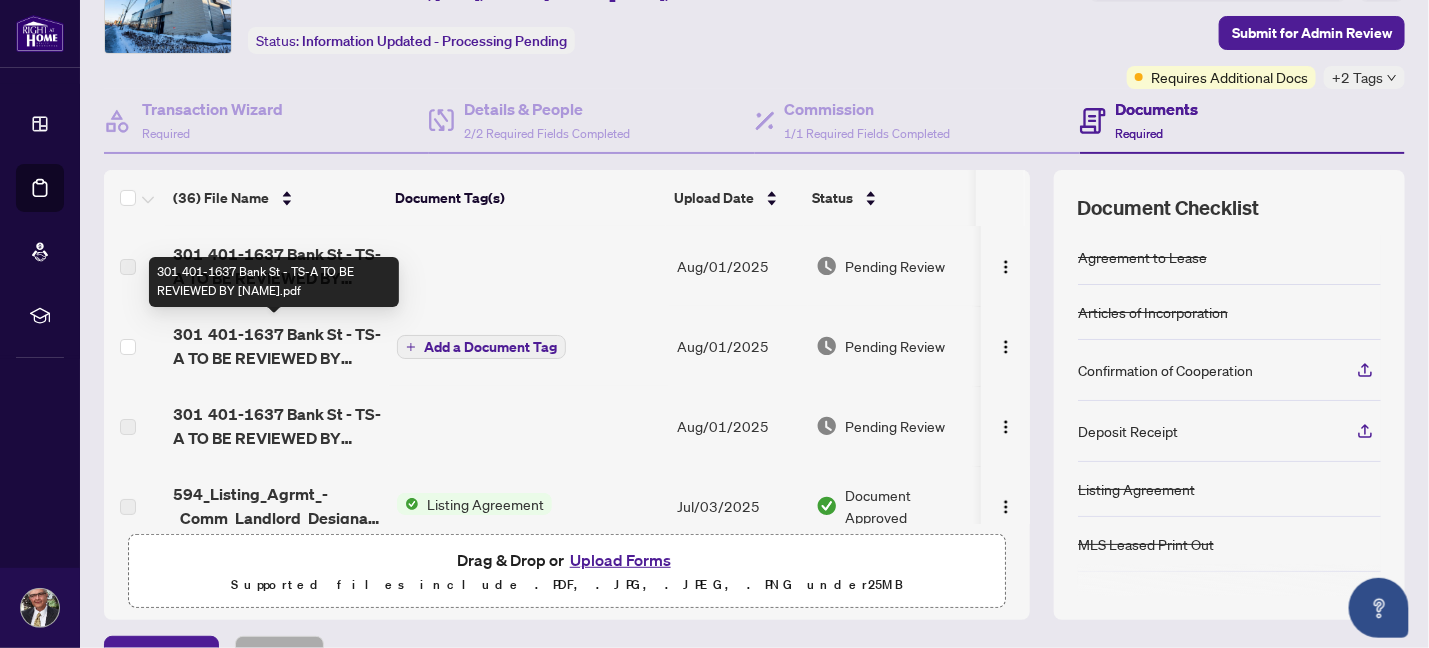 click on "[PHONE] [STREET] - TS-A TO BE REVIEWED BY [FIRST] [LAST].pdf" at bounding box center (277, 346) 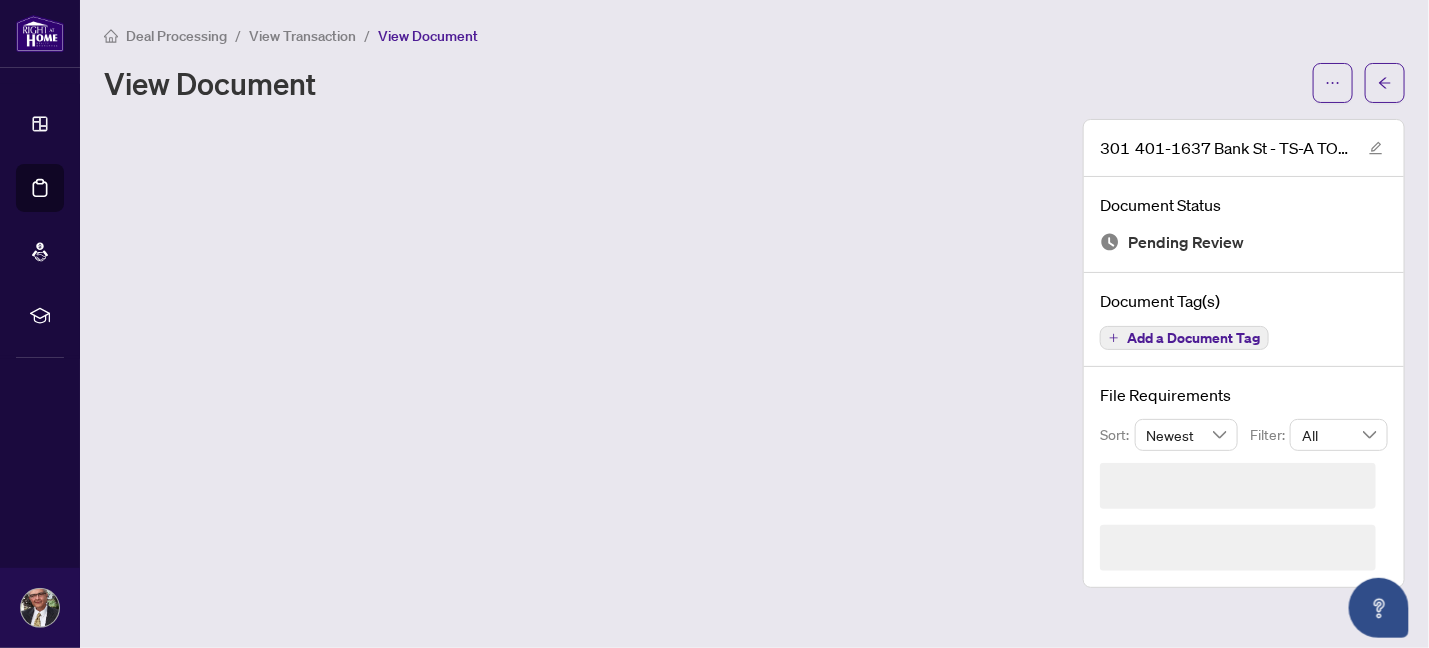 scroll, scrollTop: 0, scrollLeft: 0, axis: both 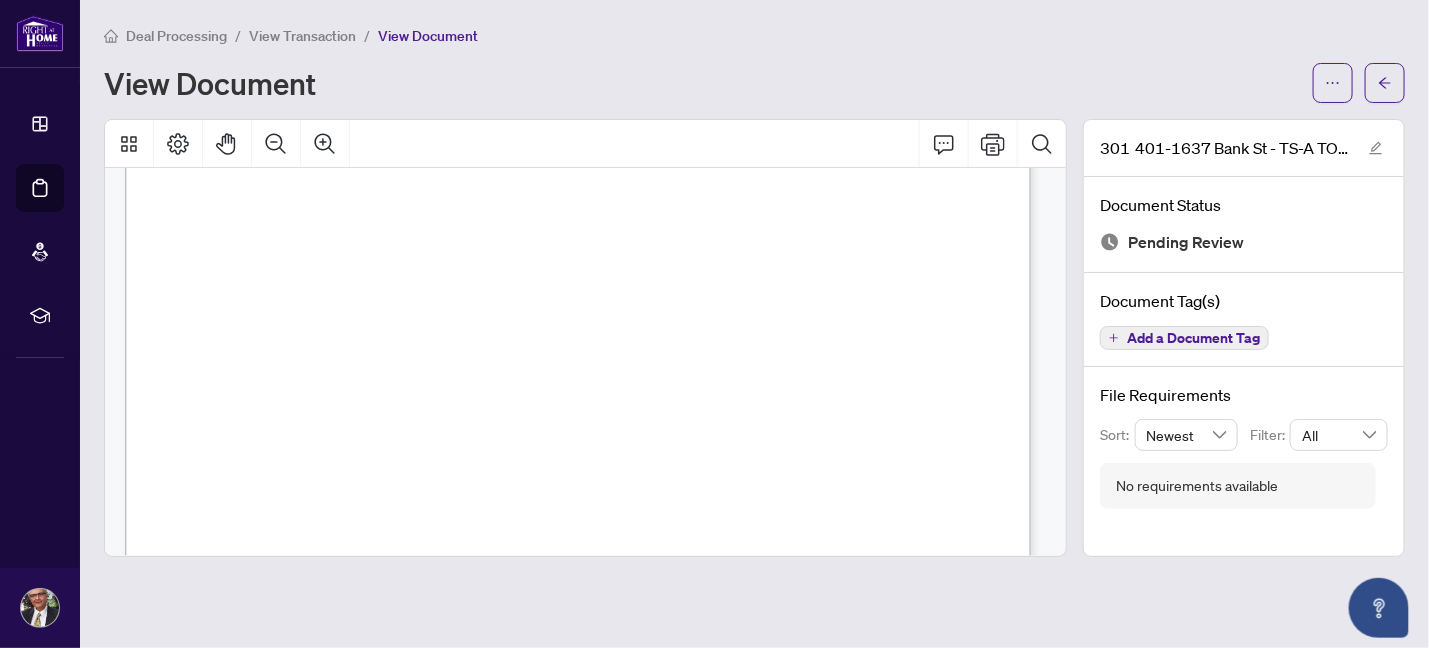 click at bounding box center (796, 425) 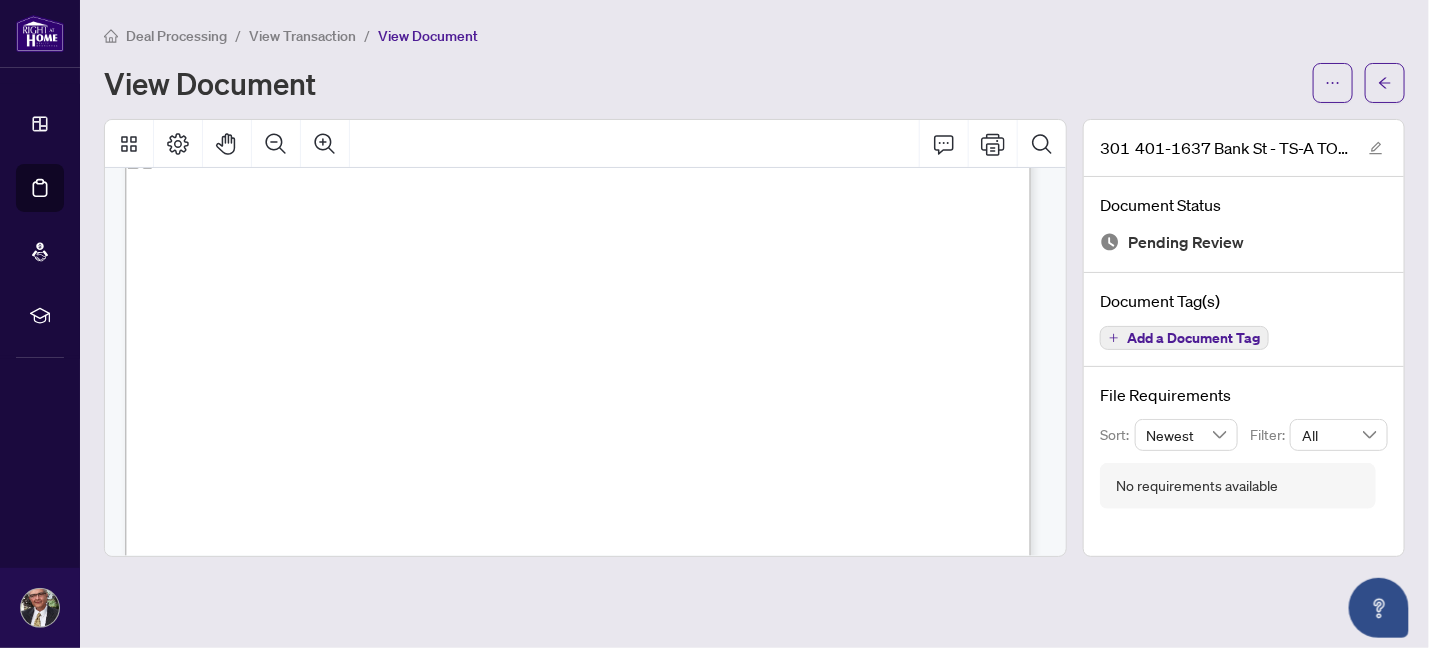scroll, scrollTop: 0, scrollLeft: 0, axis: both 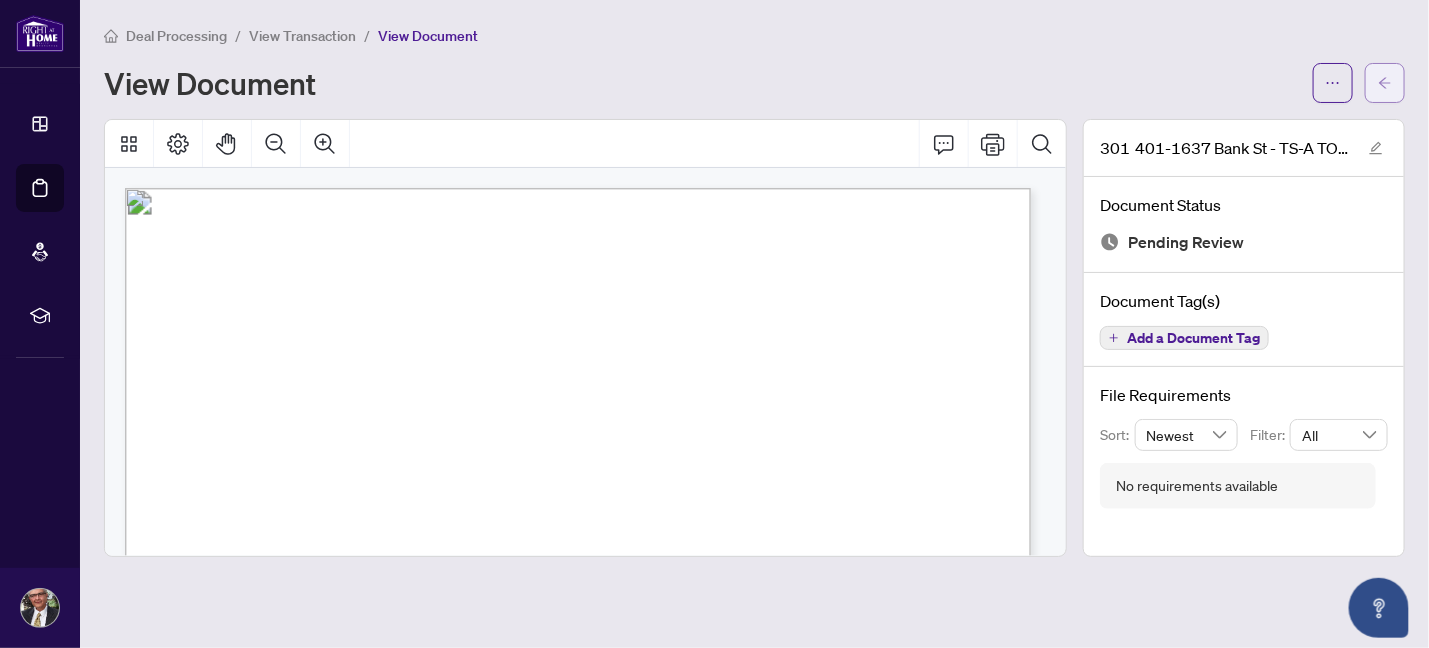 click at bounding box center [1385, 83] 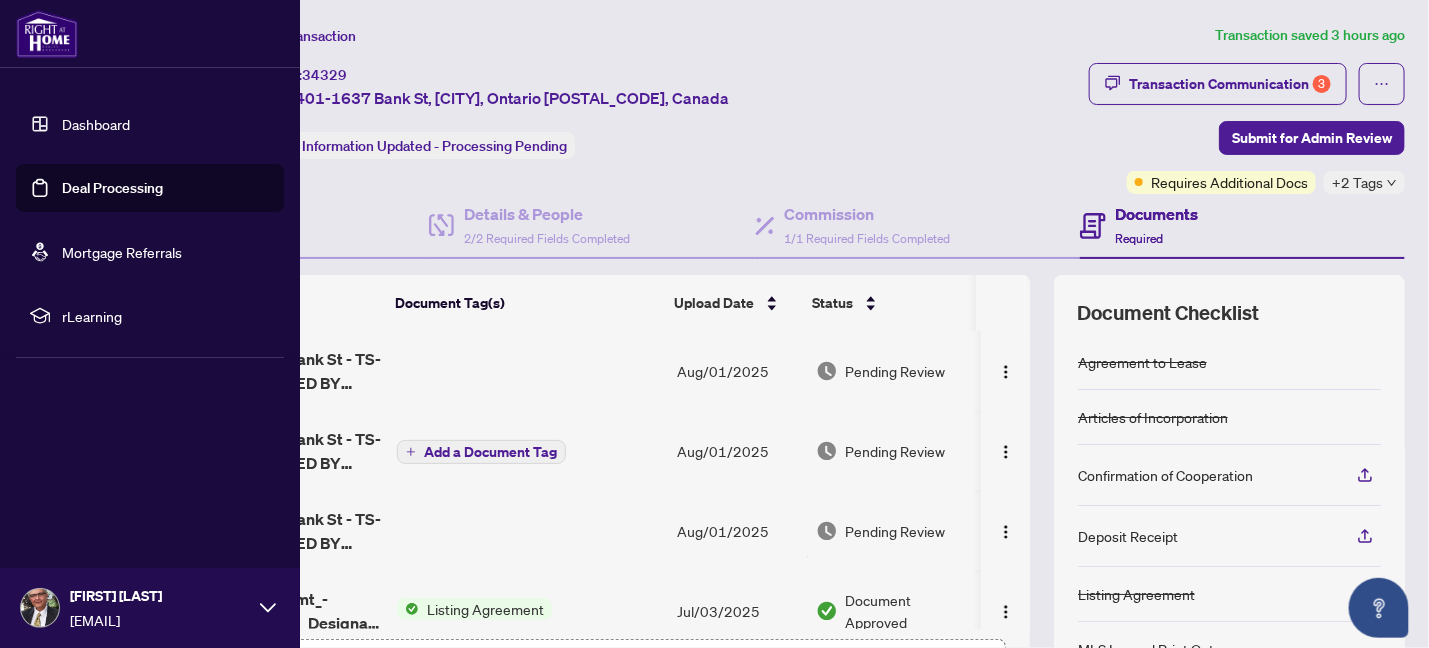 click on "Deal Processing" at bounding box center [112, 188] 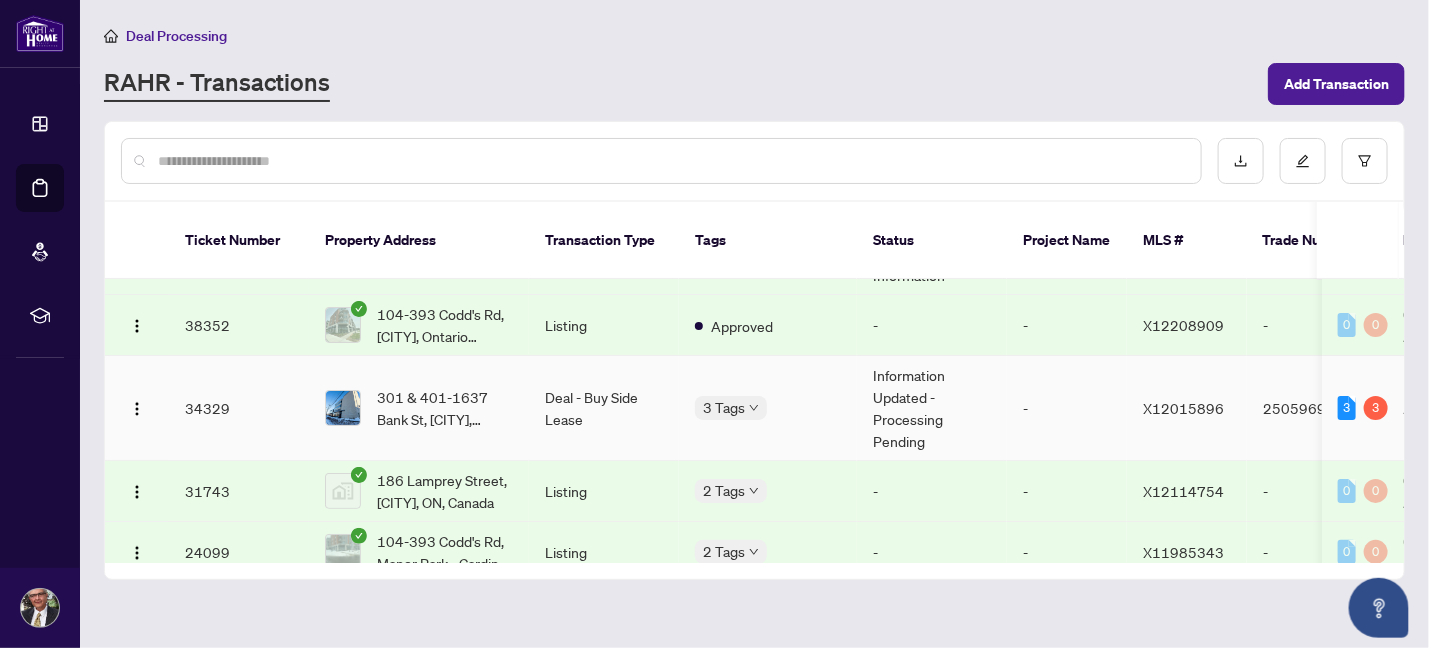 scroll, scrollTop: 0, scrollLeft: 0, axis: both 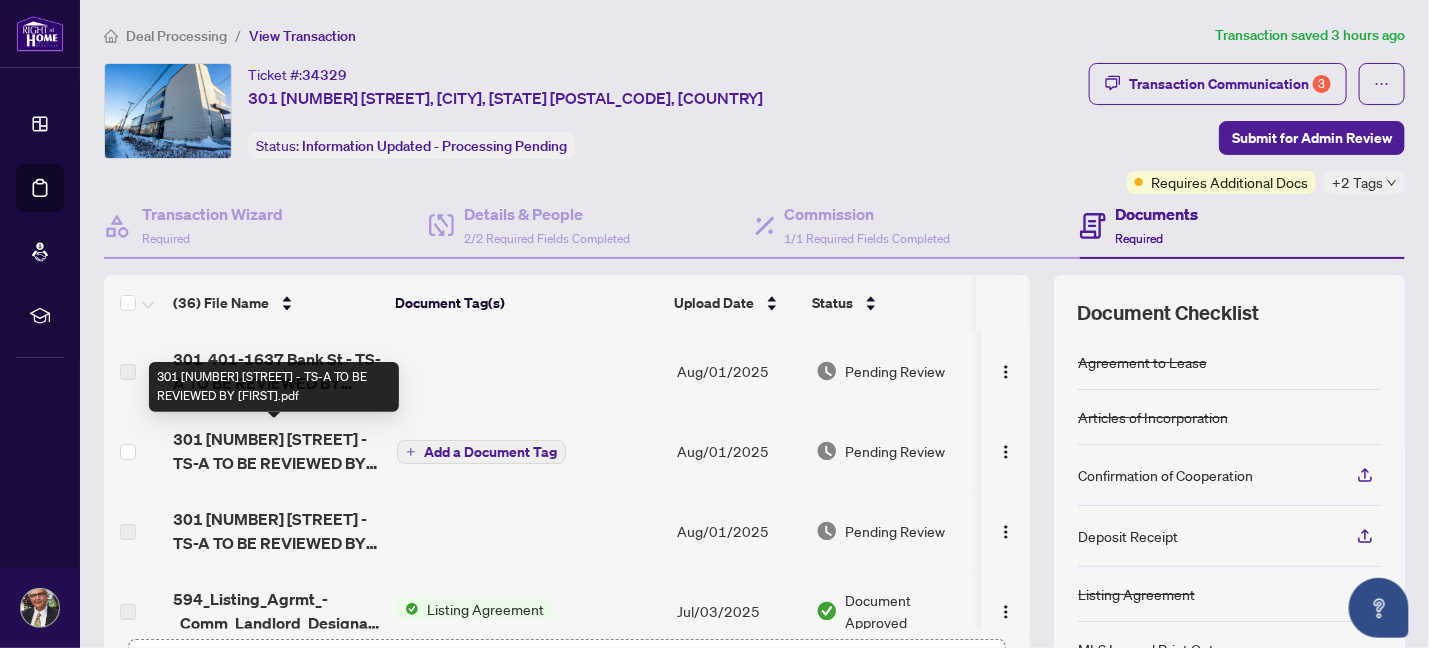 click on "301  [NUMBER] [STREET] - TS-A TO BE REVIEWED BY [FIRST].pdf" at bounding box center [277, 451] 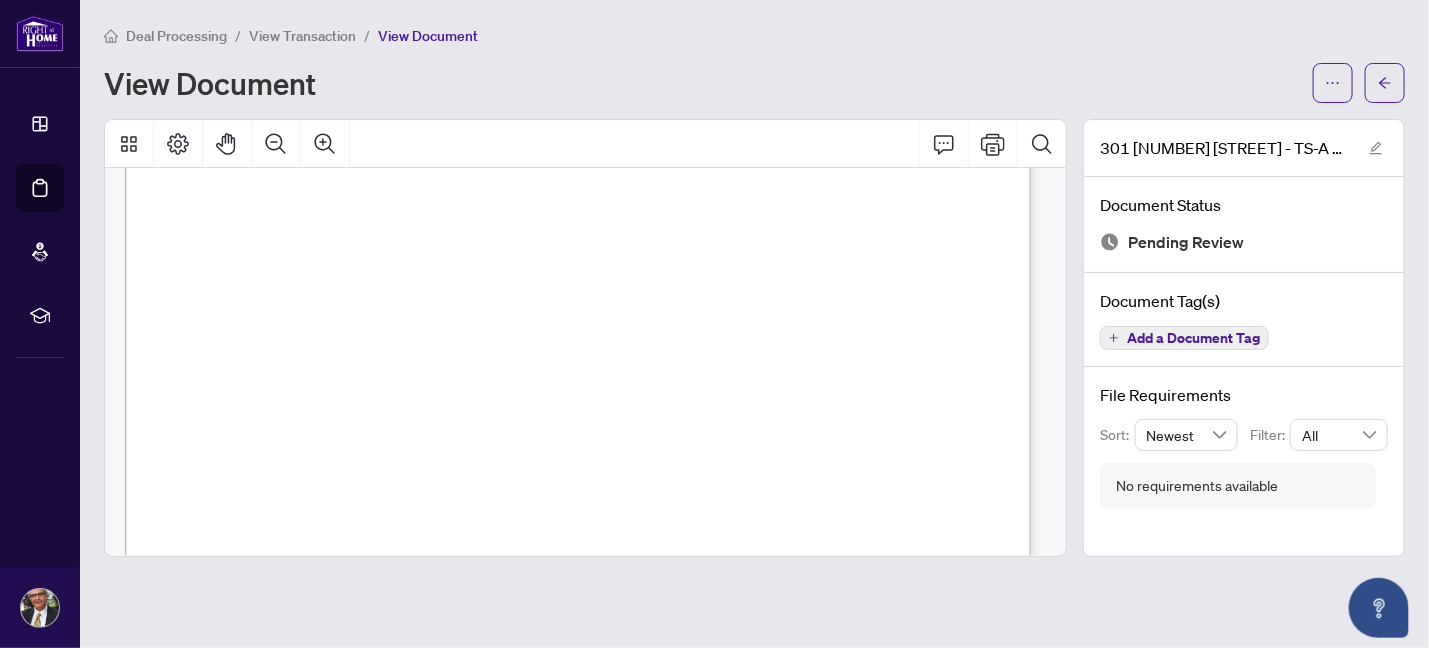 scroll, scrollTop: 421, scrollLeft: 0, axis: vertical 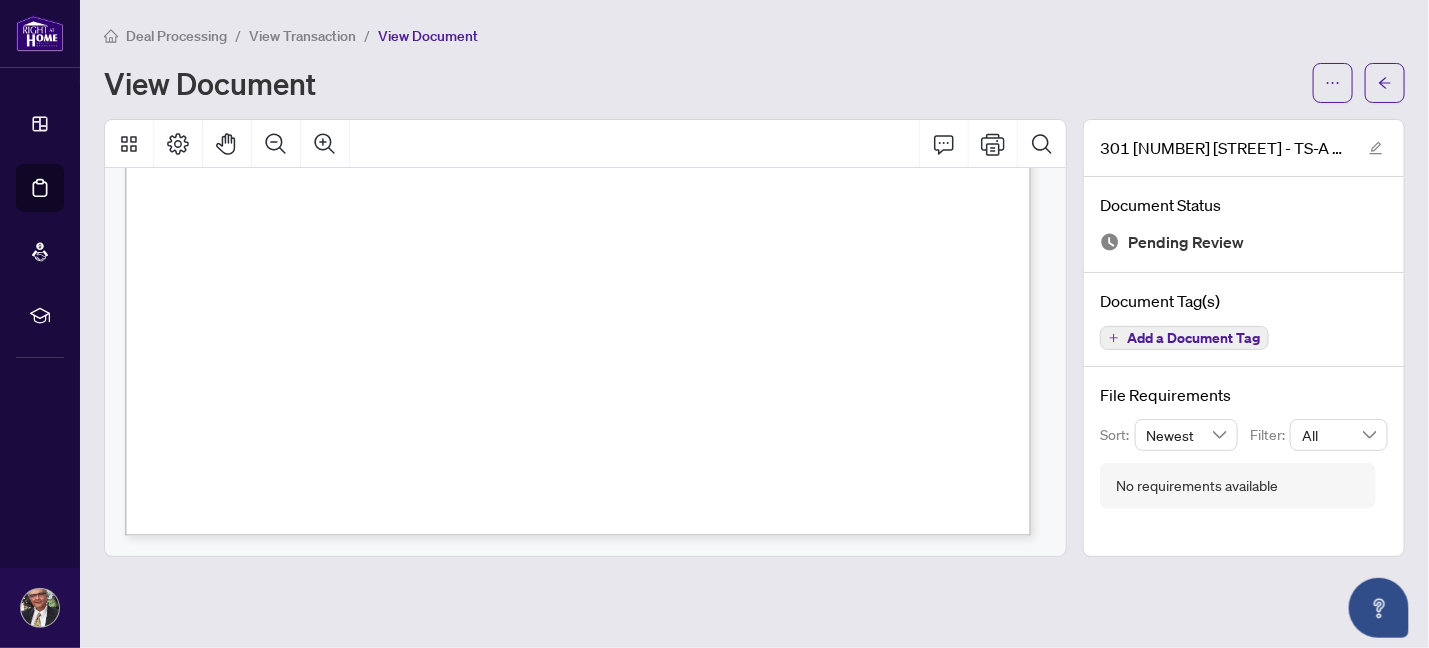 drag, startPoint x: 261, startPoint y: 428, endPoint x: 425, endPoint y: 434, distance: 164.10973 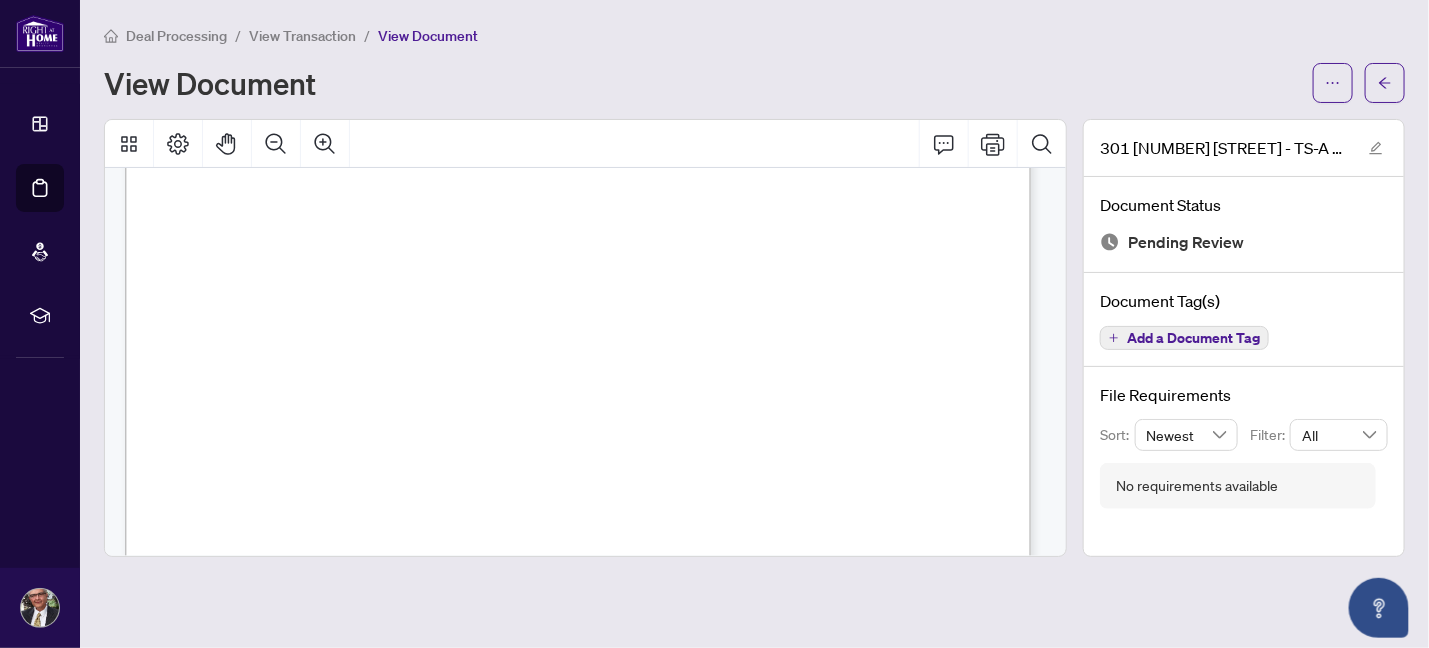 scroll, scrollTop: 629, scrollLeft: 0, axis: vertical 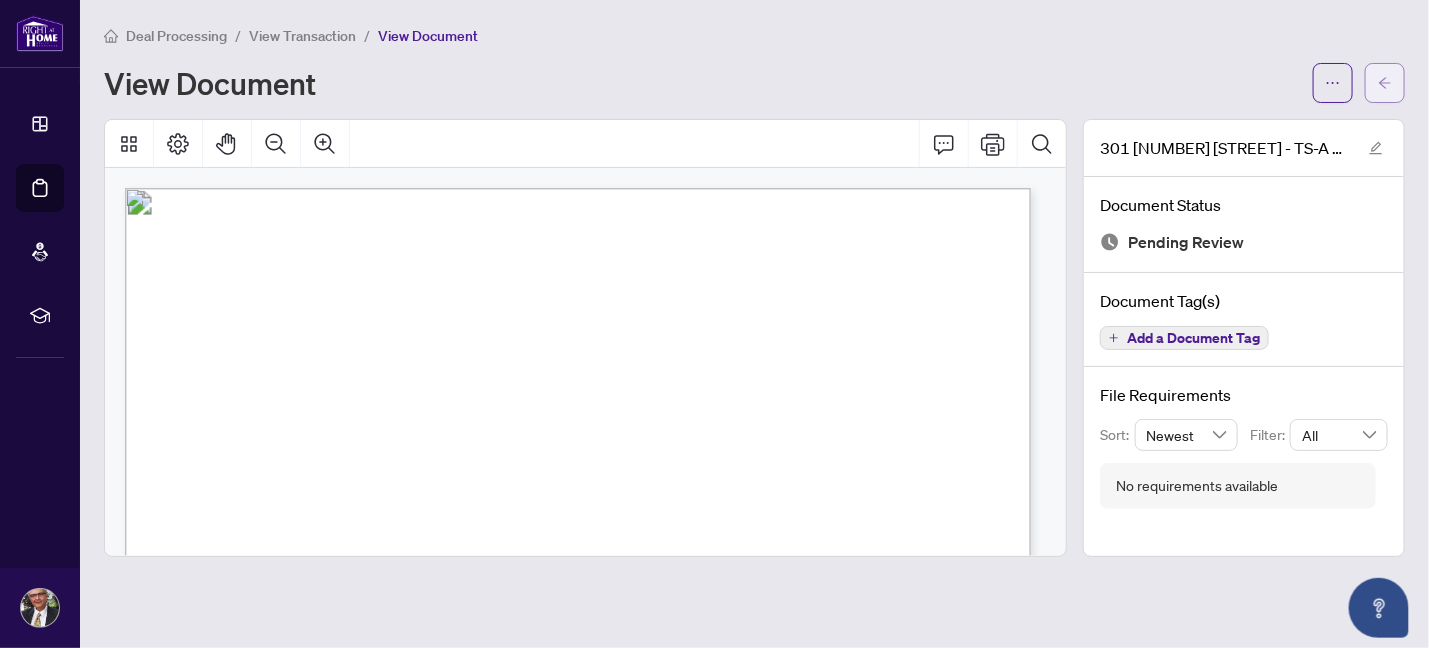 click 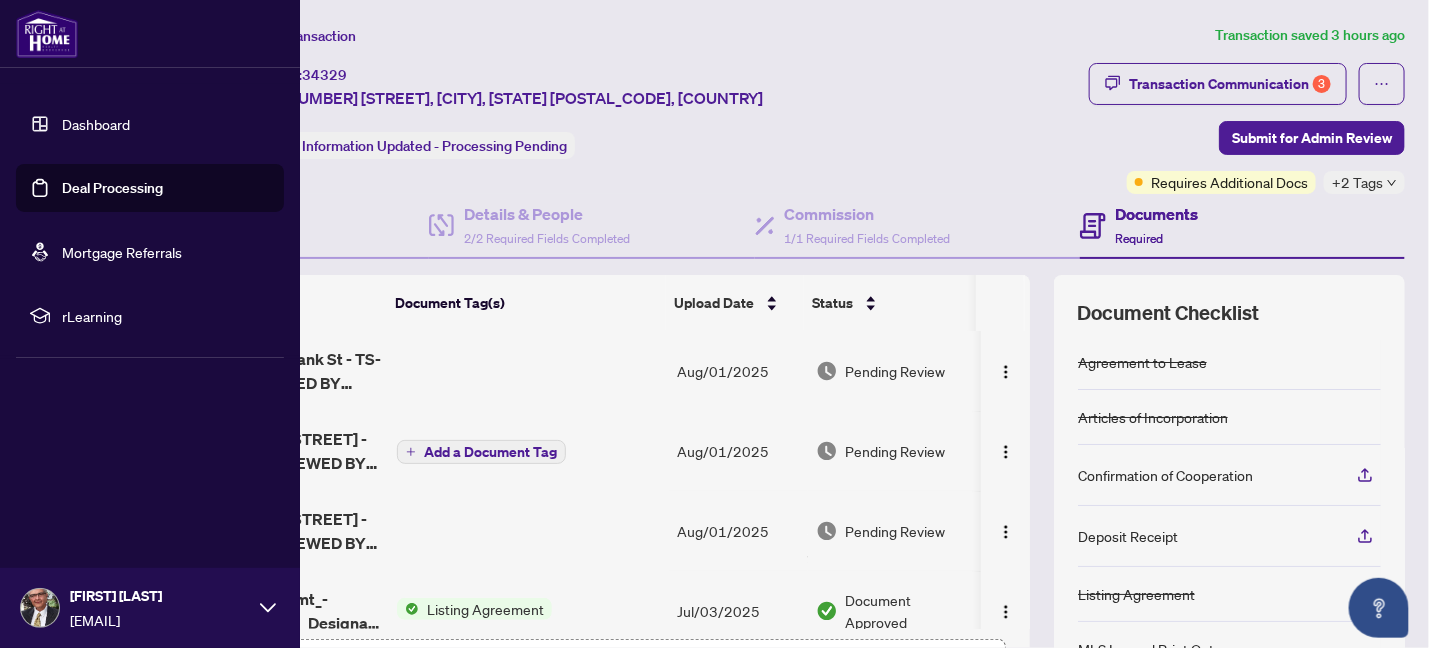 click on "Deal Processing" at bounding box center (112, 188) 